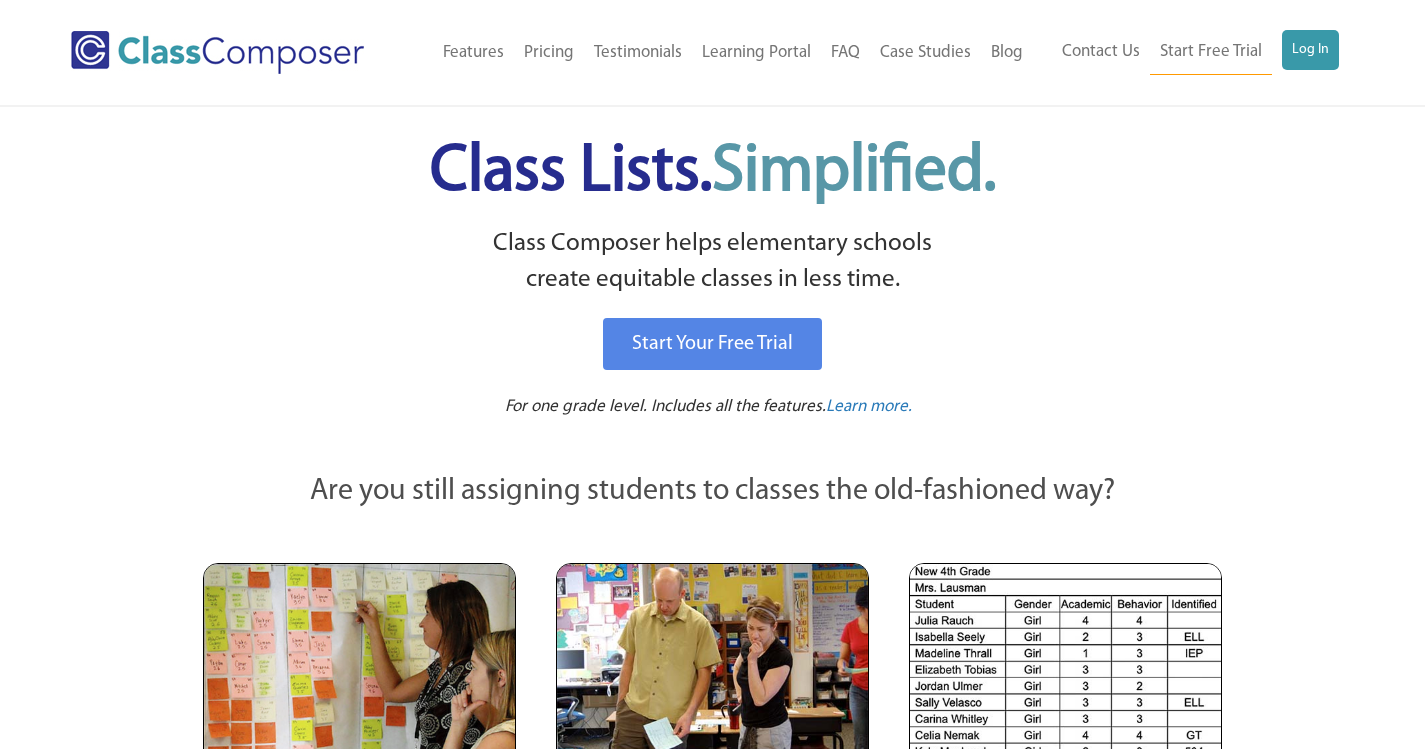 scroll, scrollTop: 0, scrollLeft: 0, axis: both 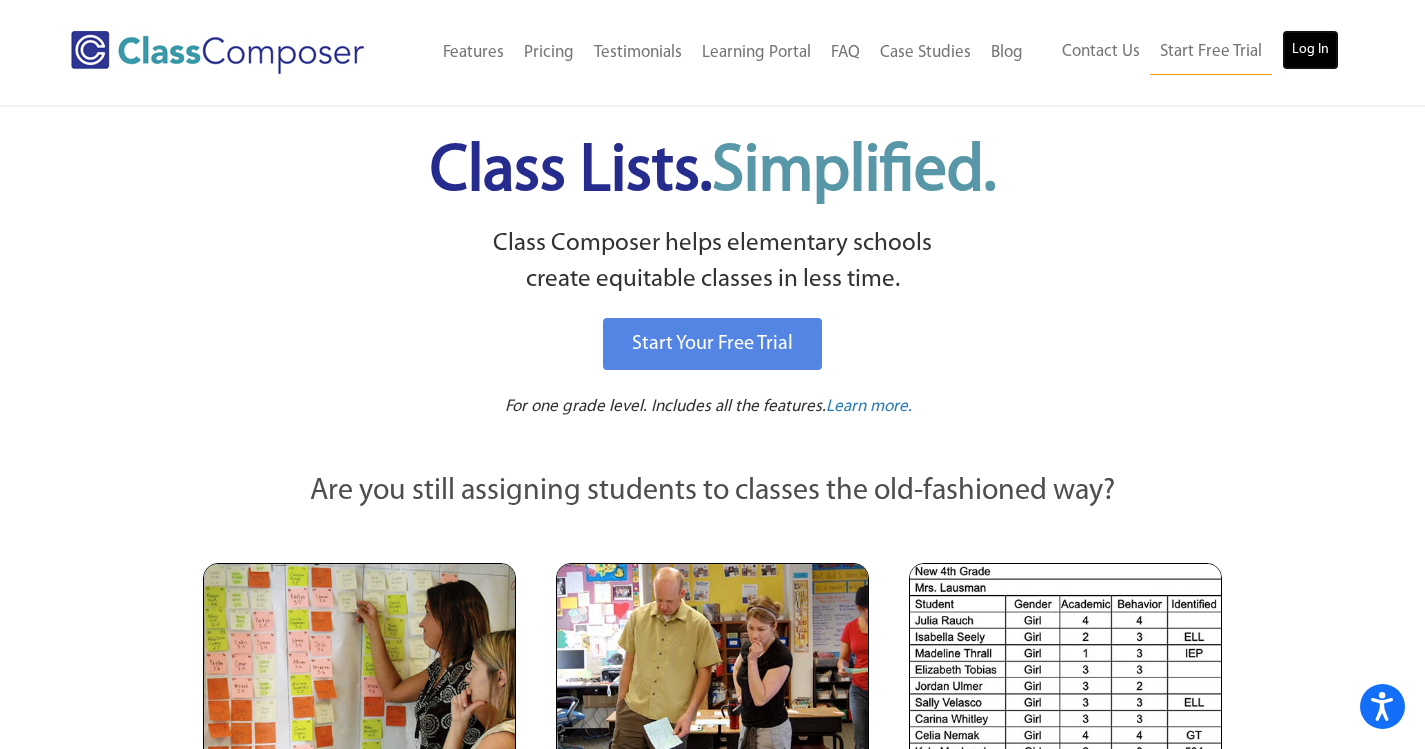 click on "Log In" at bounding box center (1310, 50) 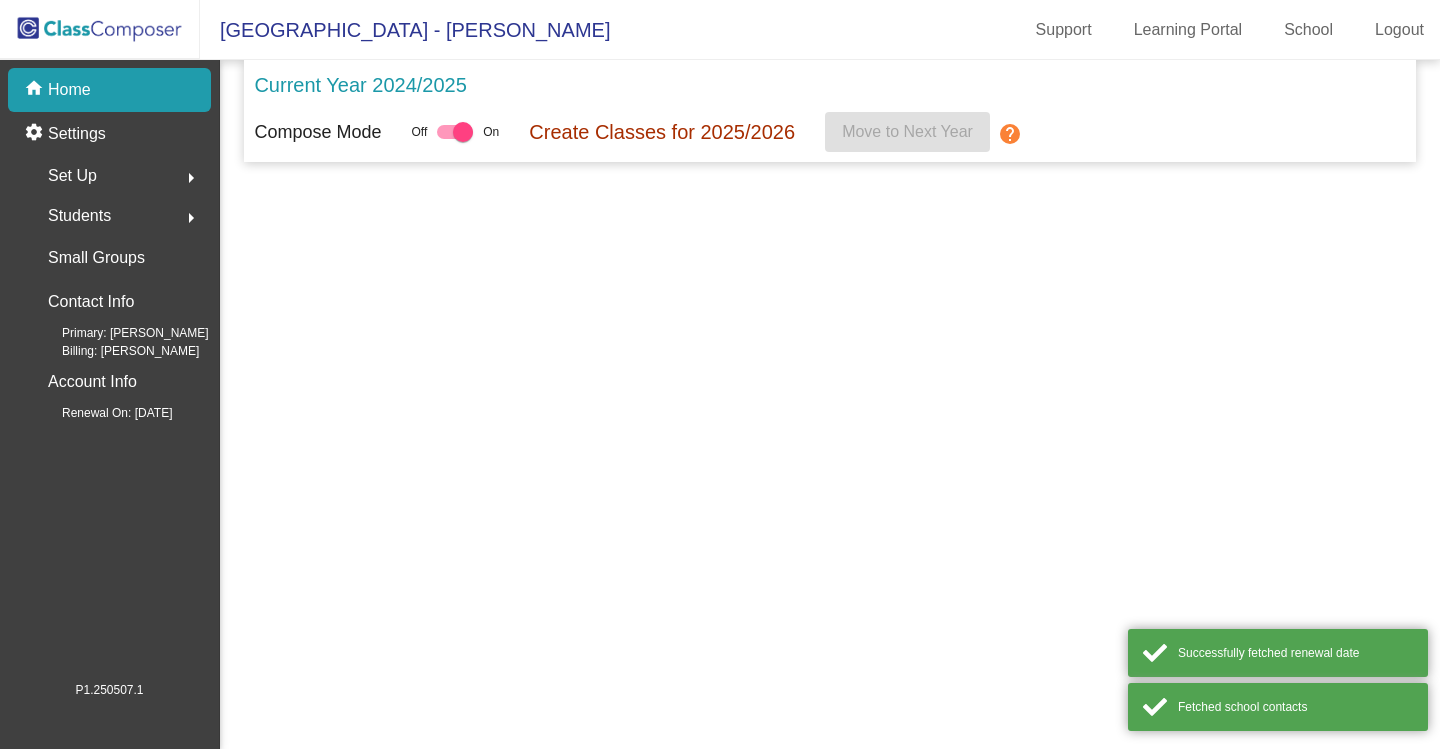 scroll, scrollTop: 0, scrollLeft: 0, axis: both 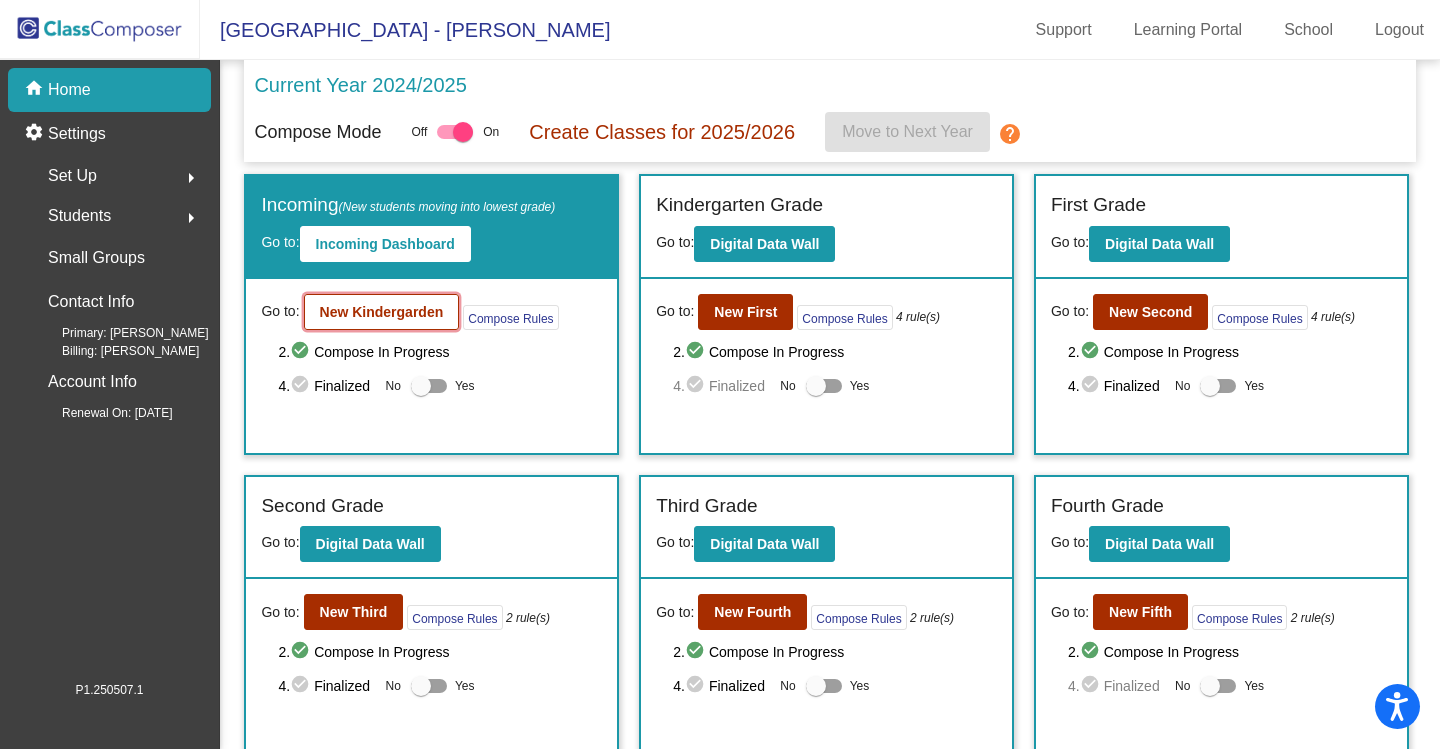 click on "New Kindergarden" 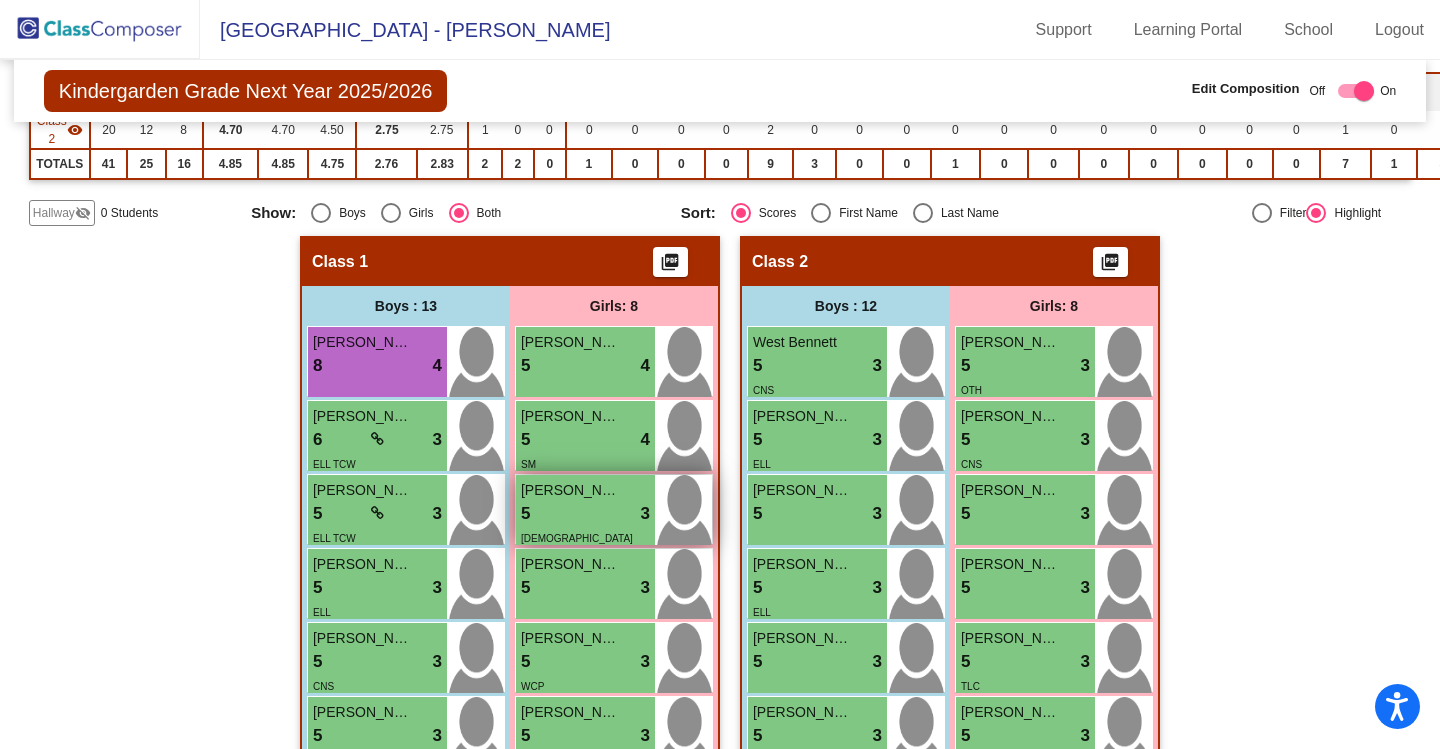 scroll, scrollTop: 300, scrollLeft: 0, axis: vertical 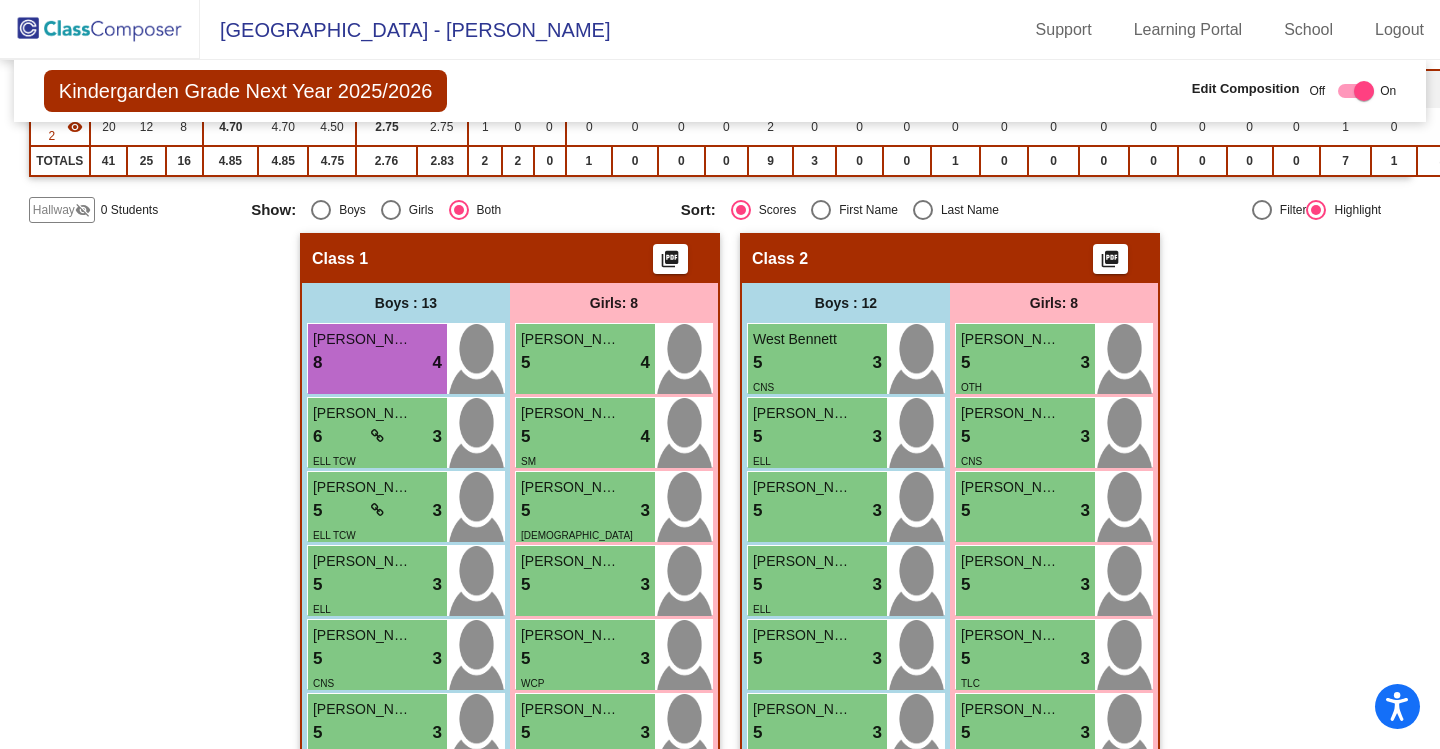 click on "Sort:   Scores   First Name   Last Name" 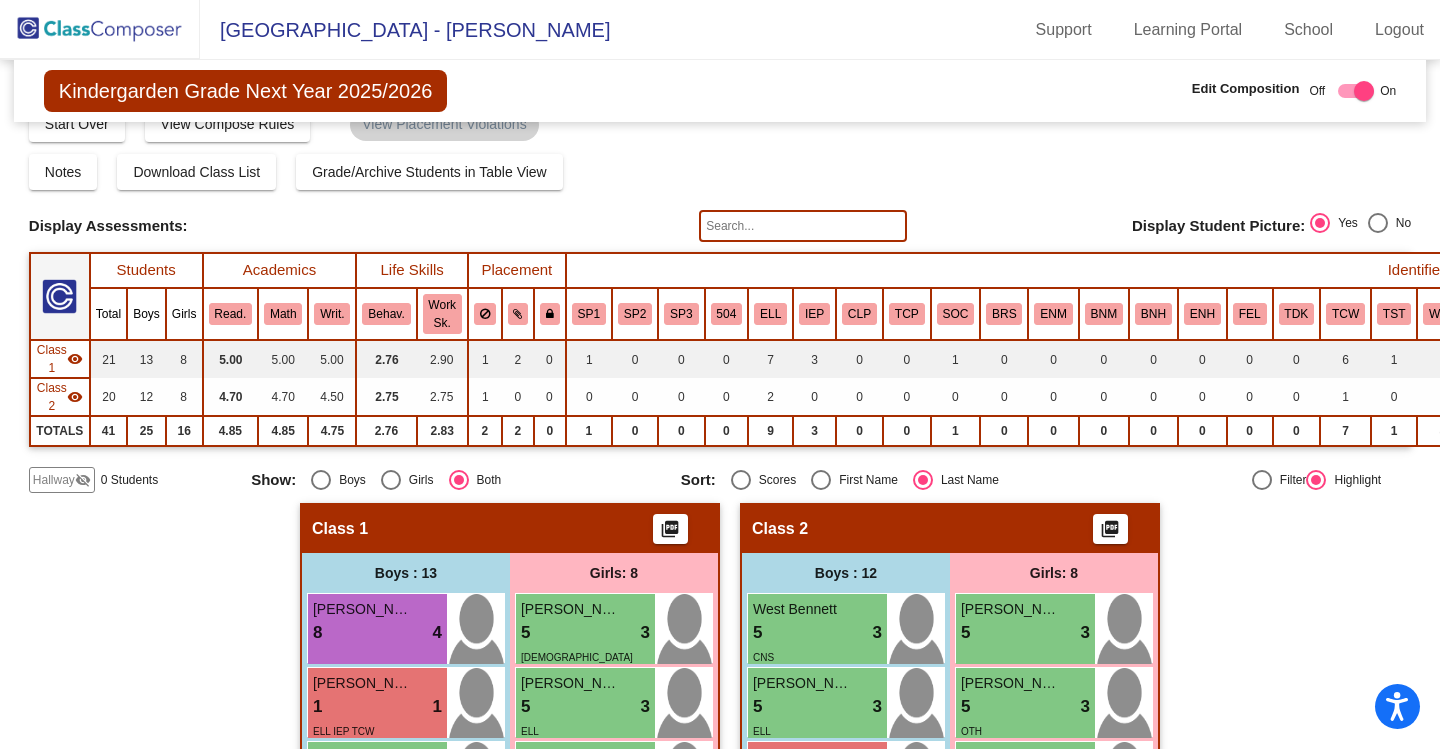 scroll, scrollTop: 0, scrollLeft: 0, axis: both 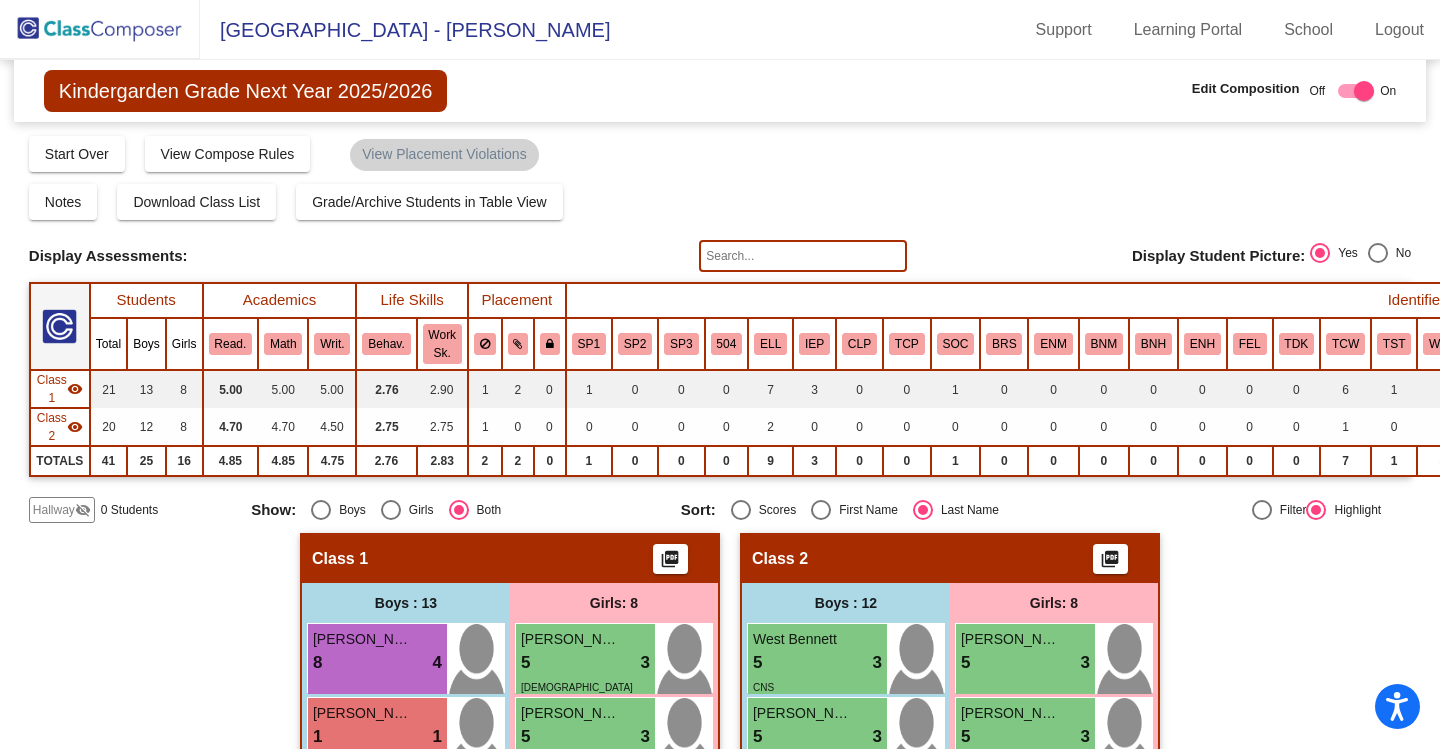 click 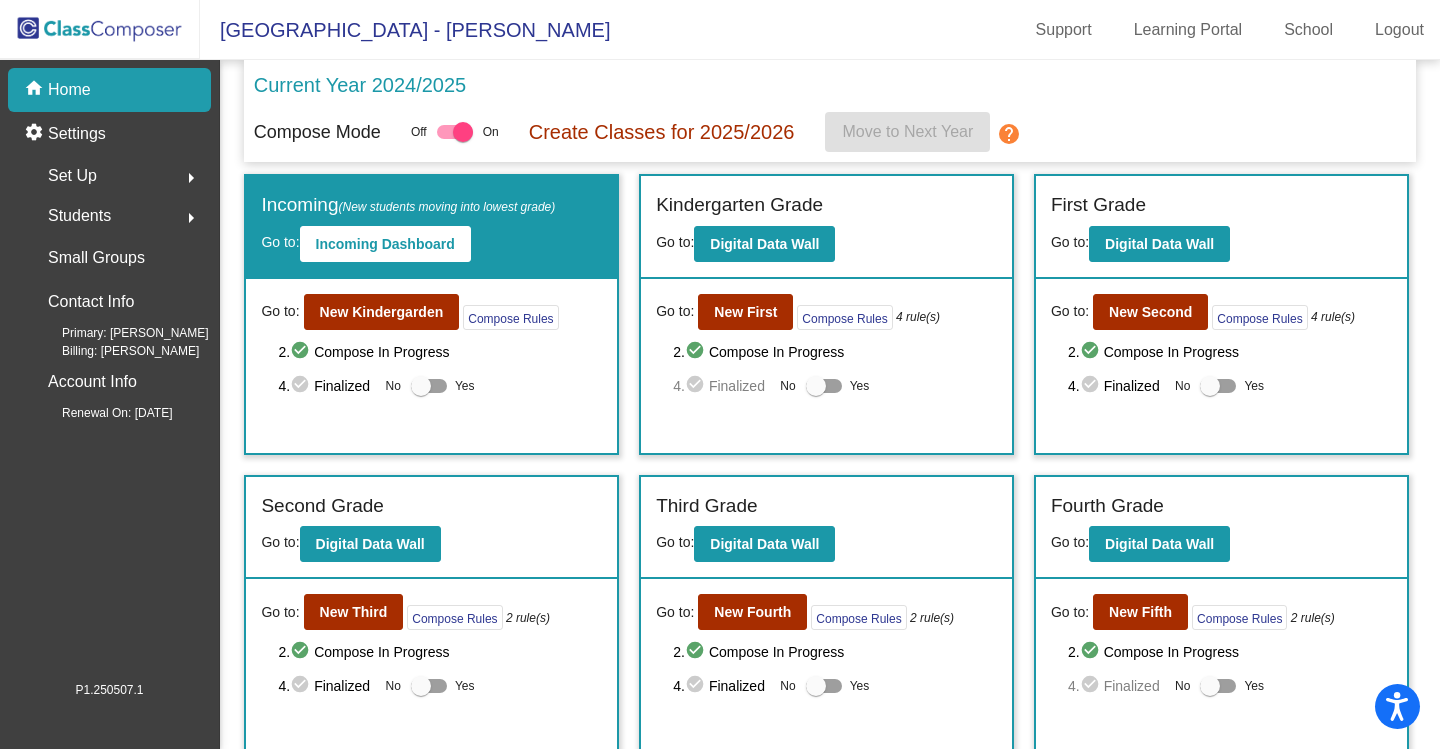 click on "Set Up  arrow_right" 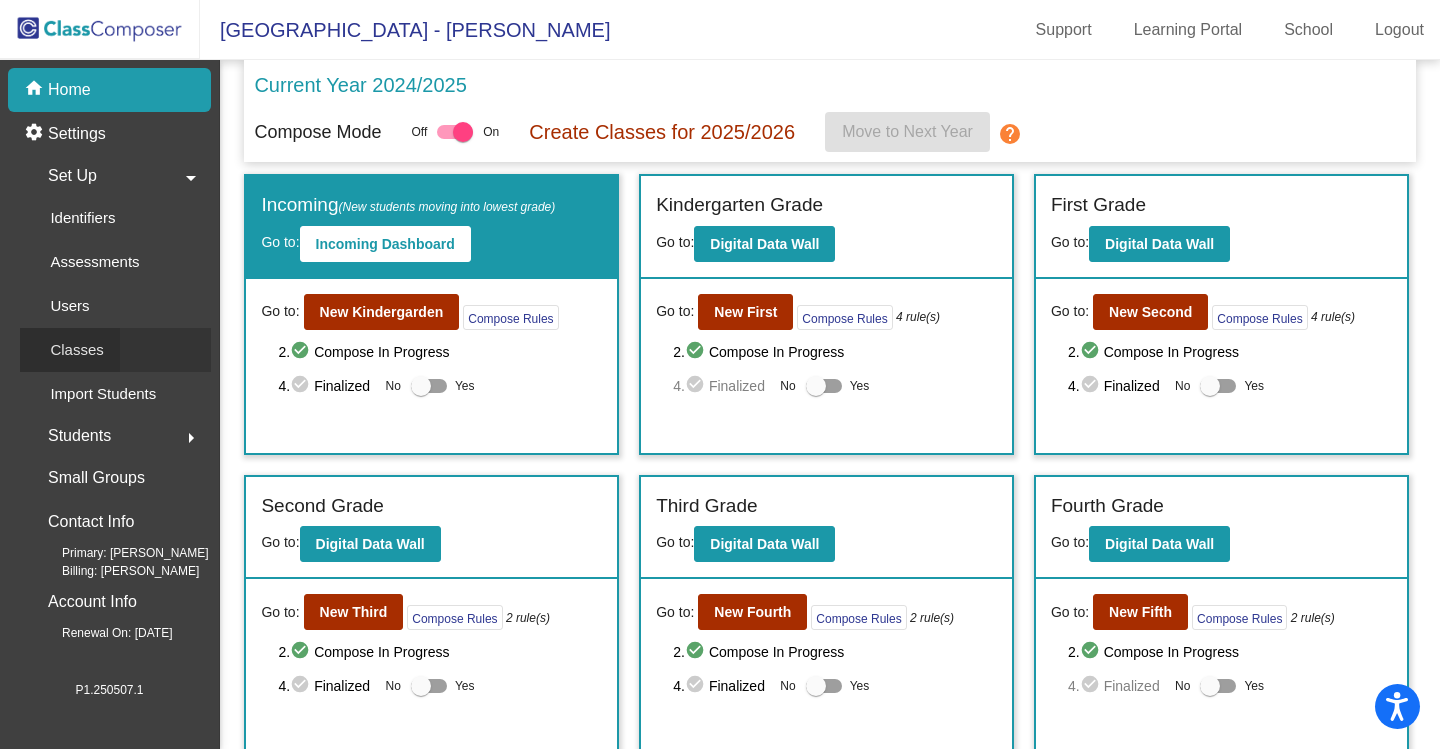 click on "Classes" 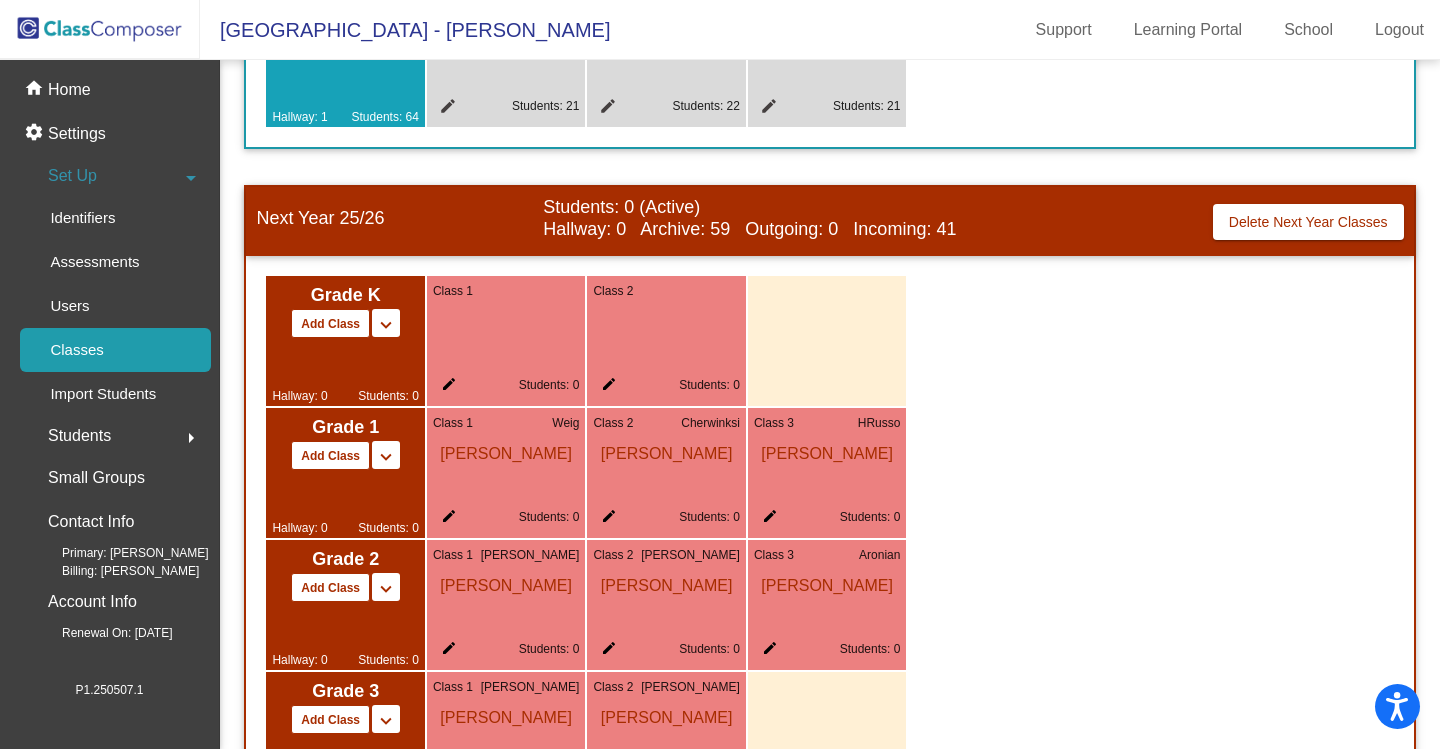 scroll, scrollTop: 900, scrollLeft: 0, axis: vertical 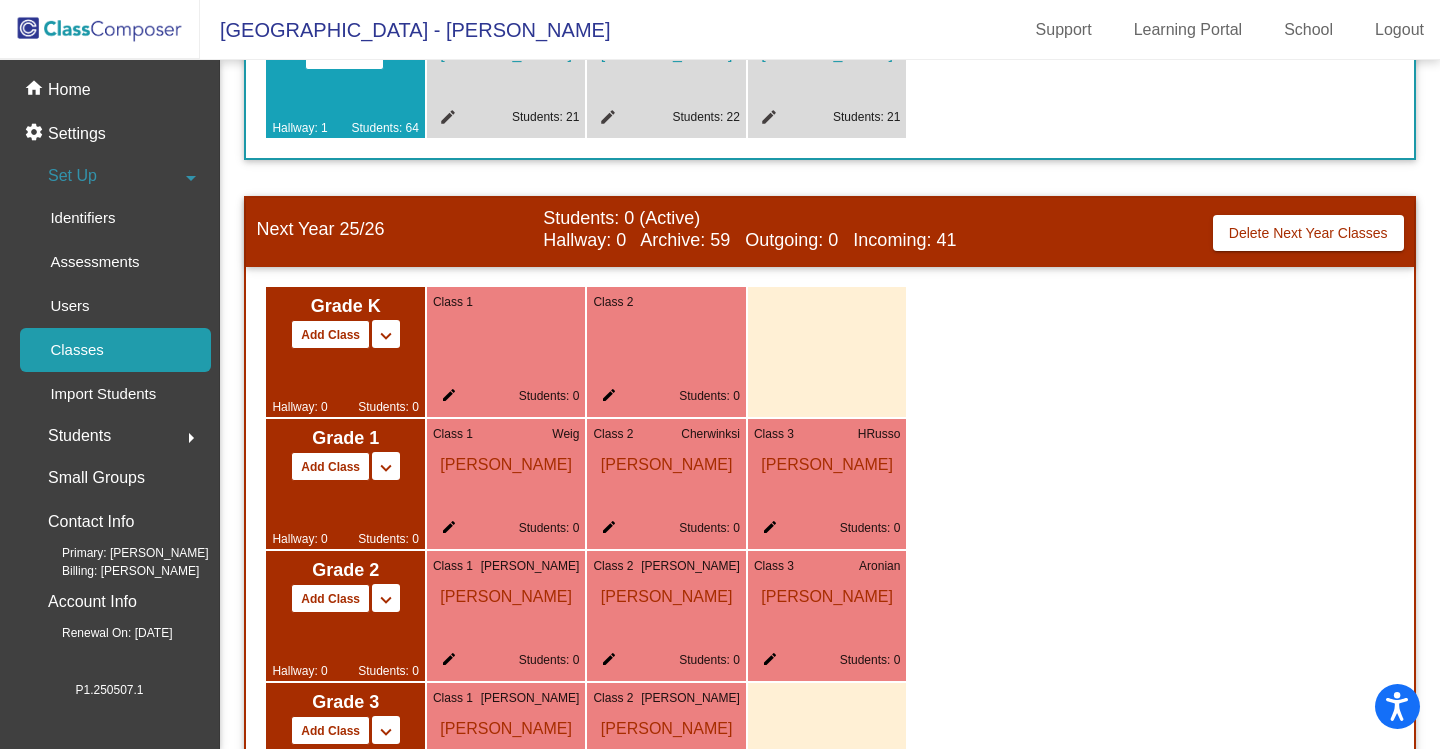 click on "Class 1" 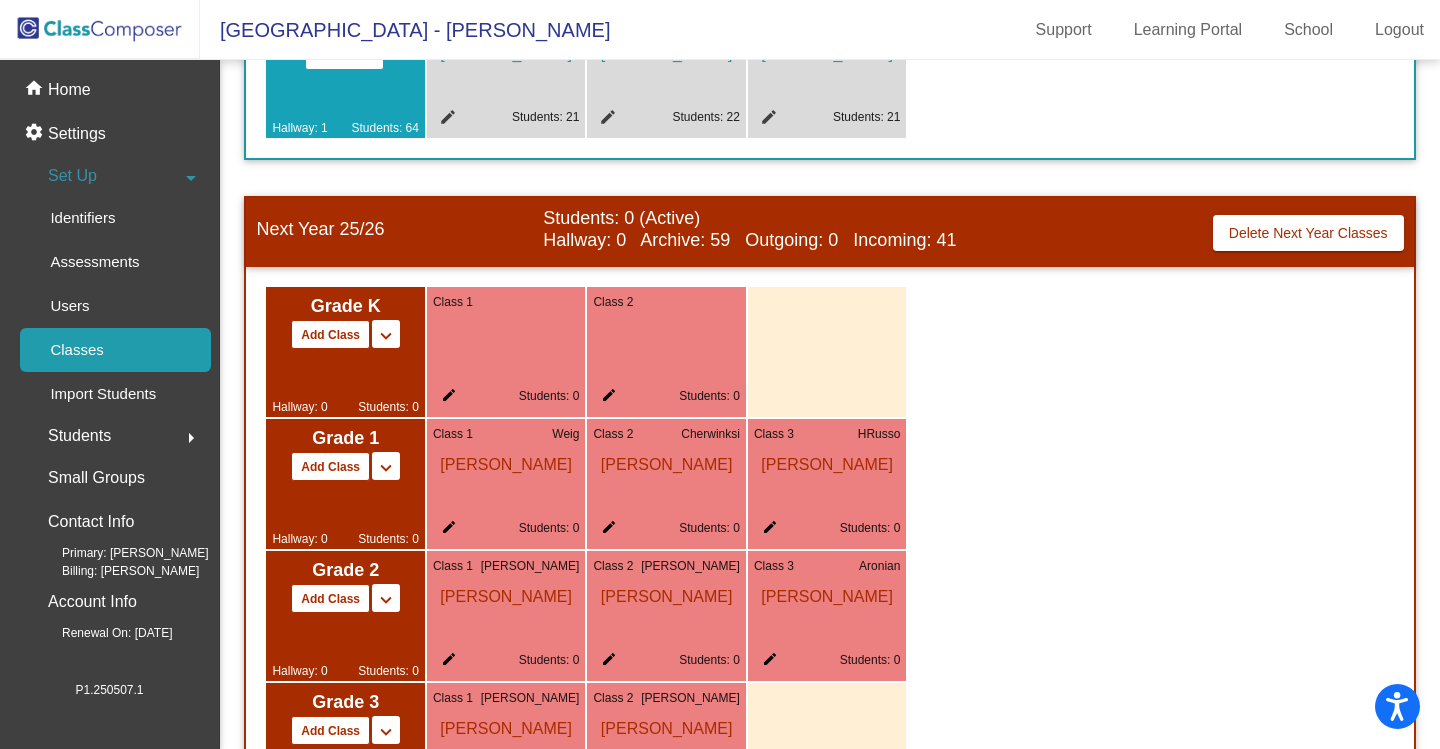 click on "Class 1 edit Students: 0" 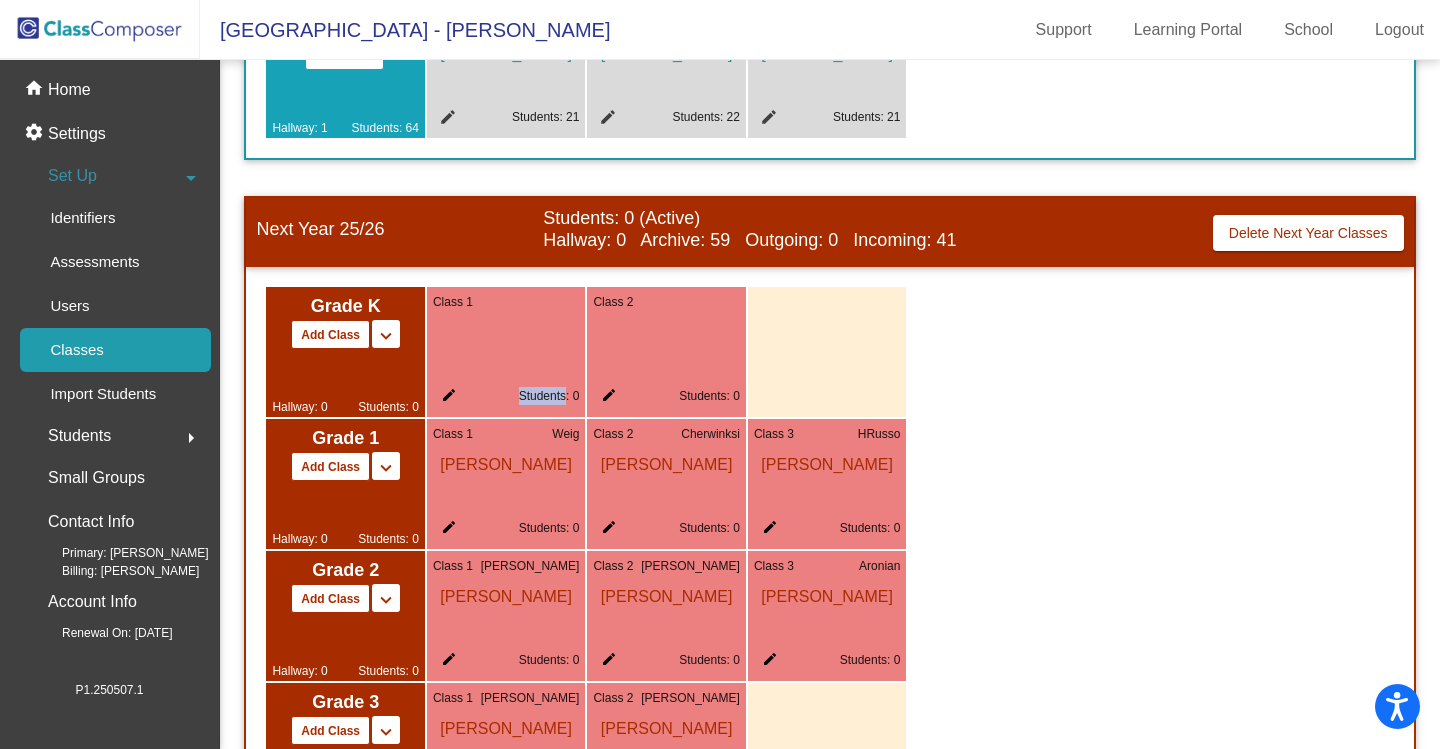 click on "Class 1 edit Students: 0" 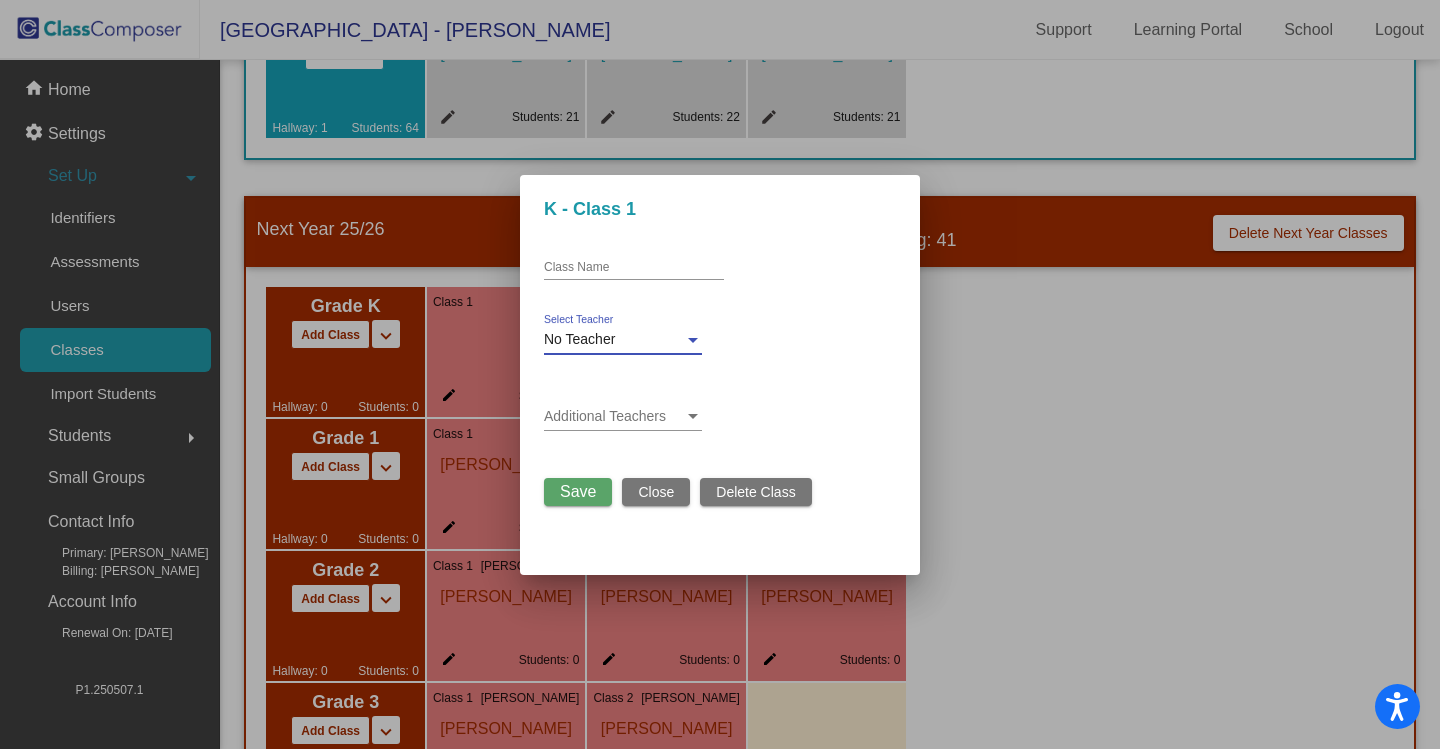 click at bounding box center (693, 340) 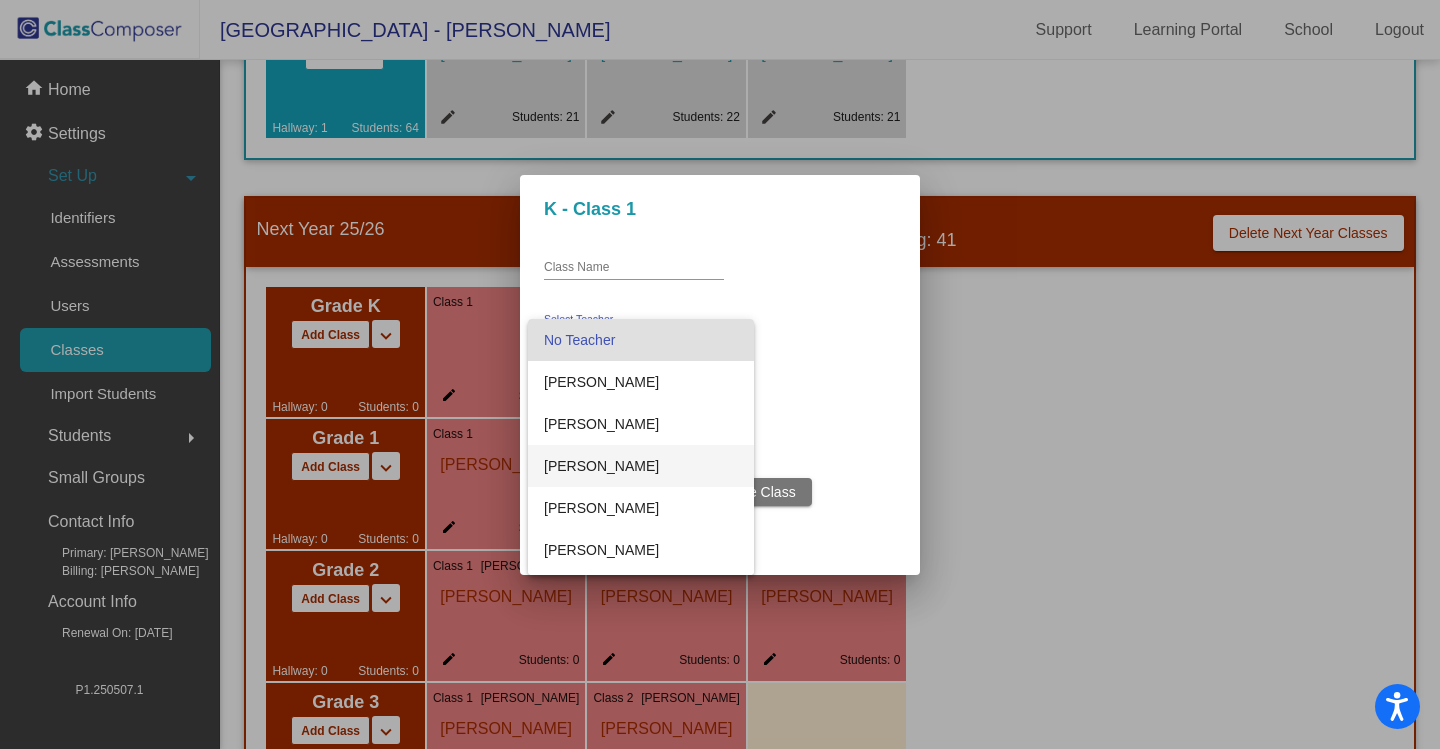 click on "Deborah Russo" at bounding box center (641, 466) 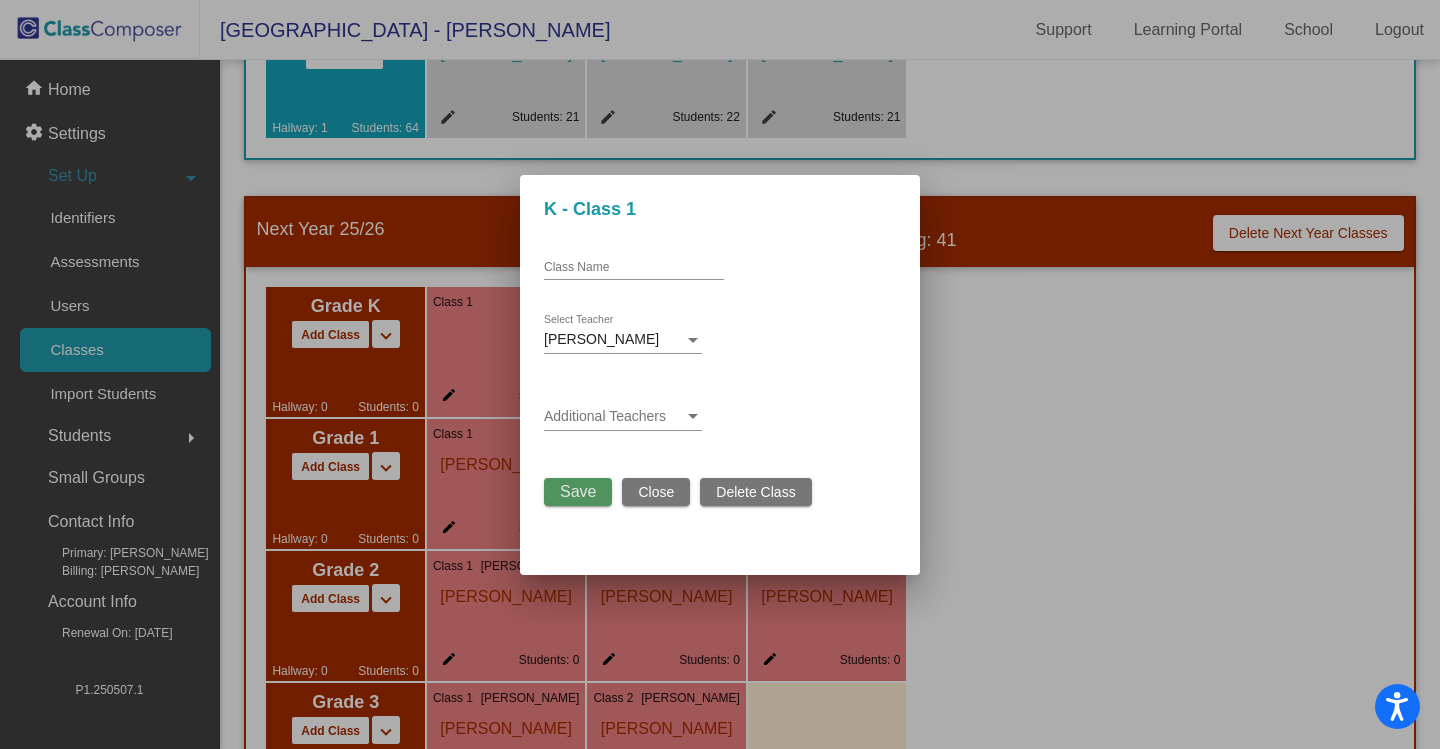 click on "Save" at bounding box center (578, 491) 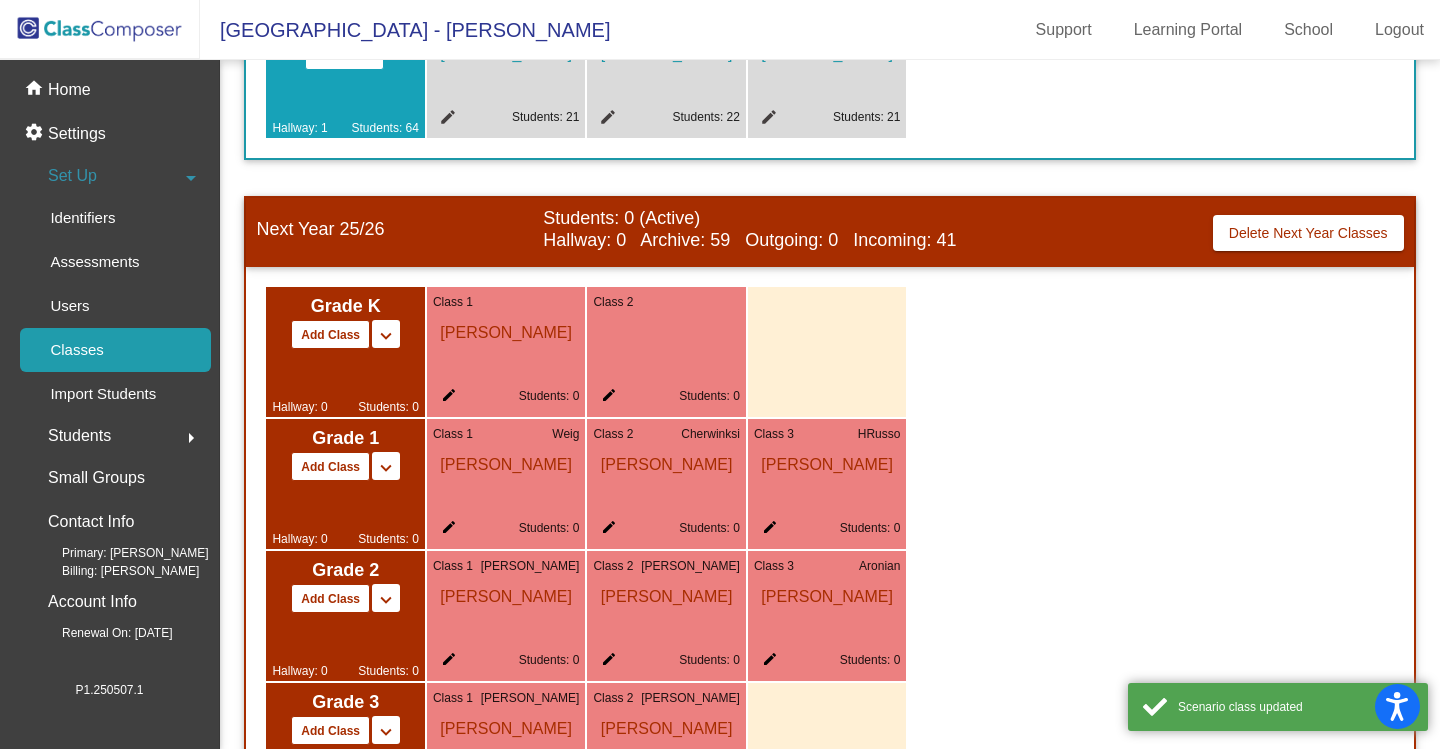 click on "Class 2" 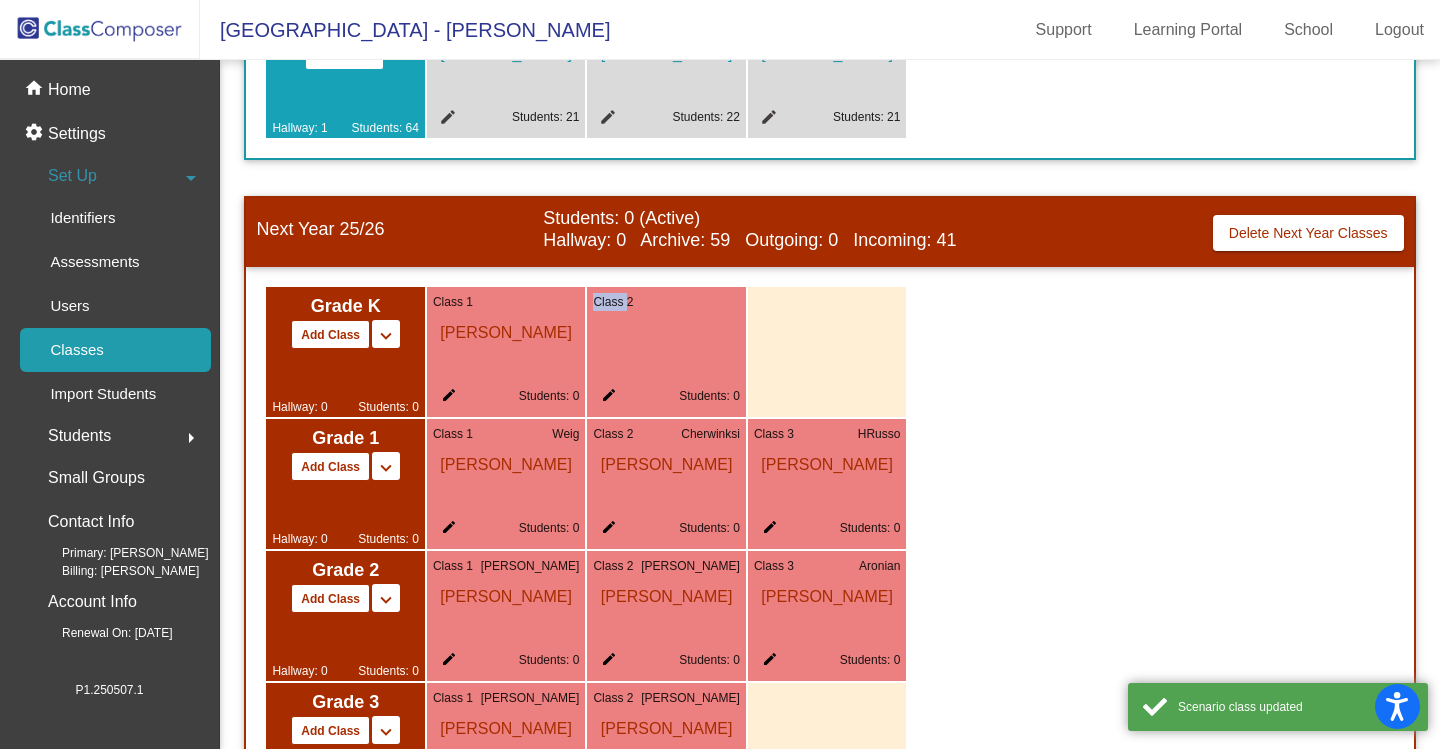 click on "Class 2" 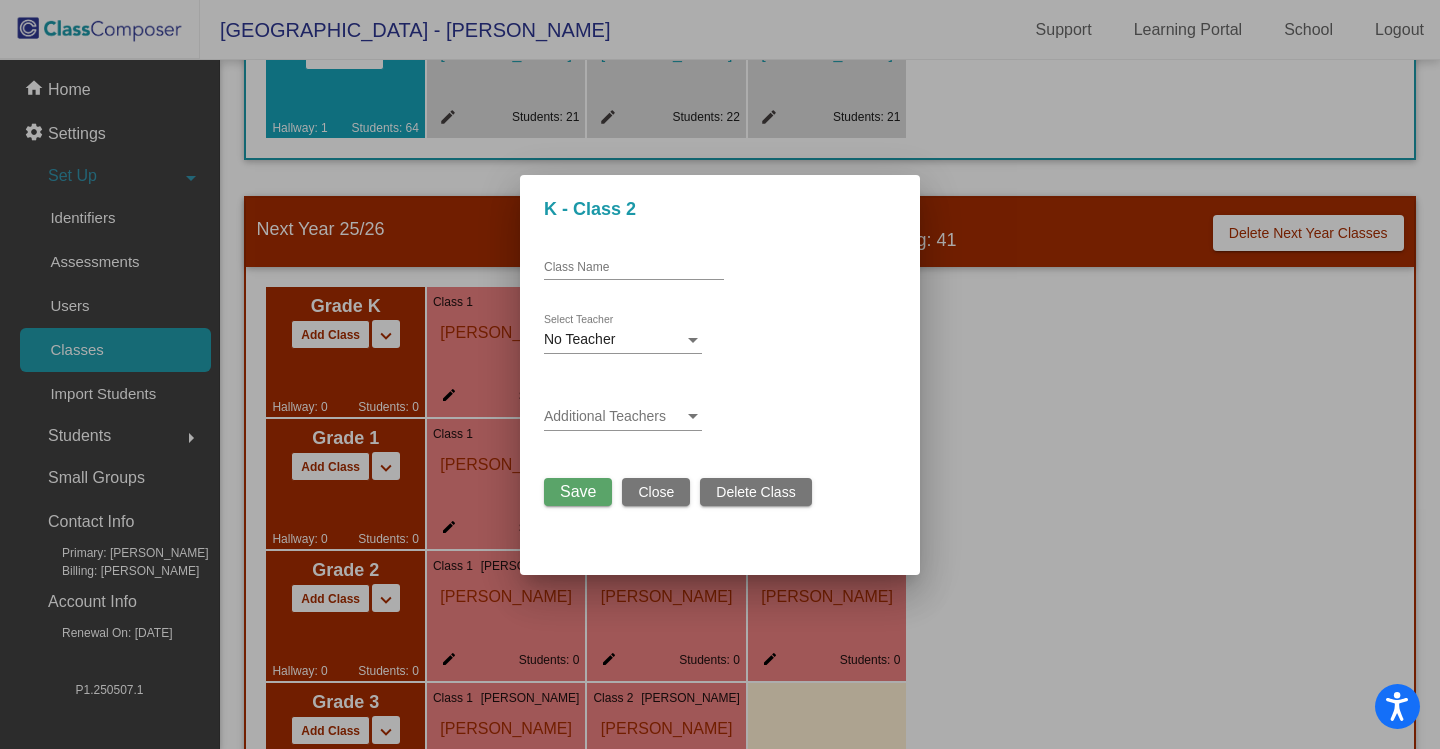 click on "No Teacher" at bounding box center (614, 340) 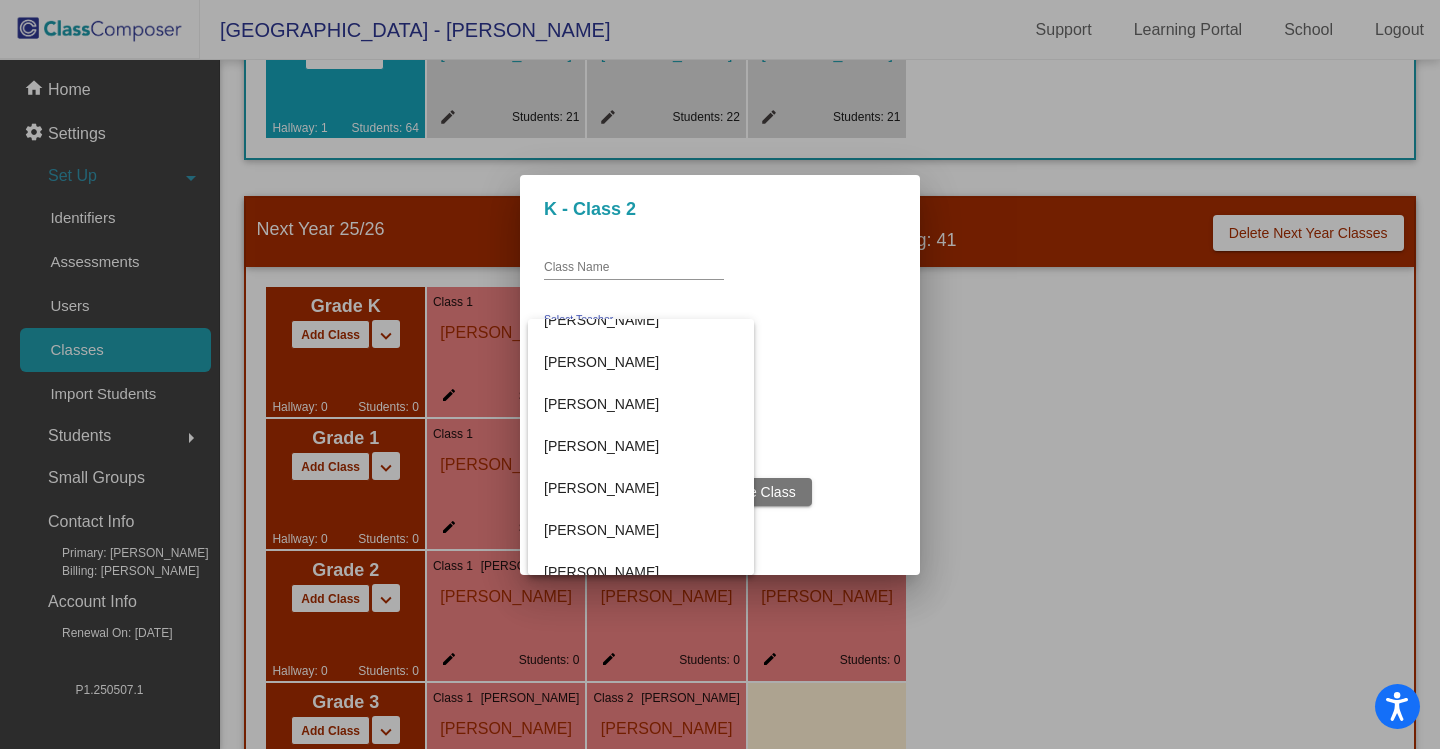 scroll, scrollTop: 400, scrollLeft: 0, axis: vertical 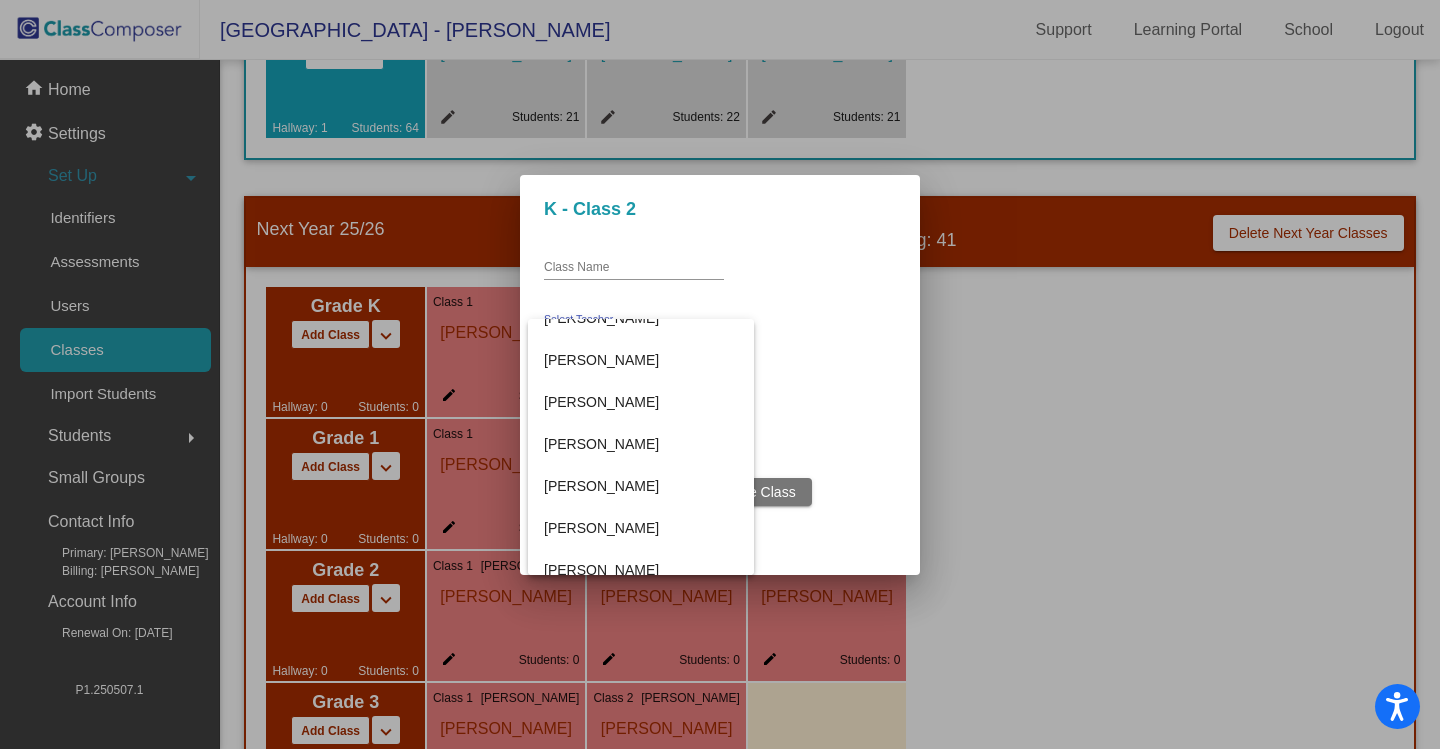 click at bounding box center [720, 374] 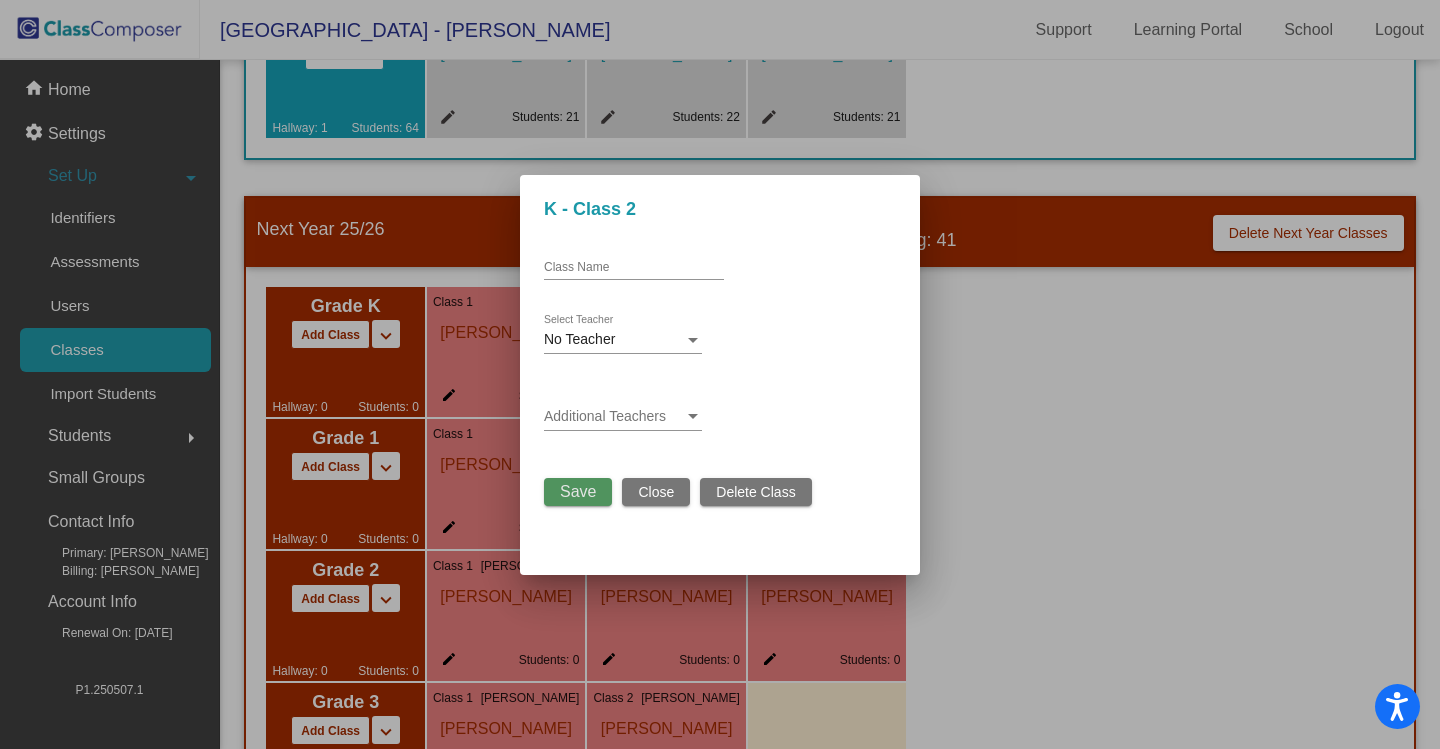 click on "Save" at bounding box center [578, 492] 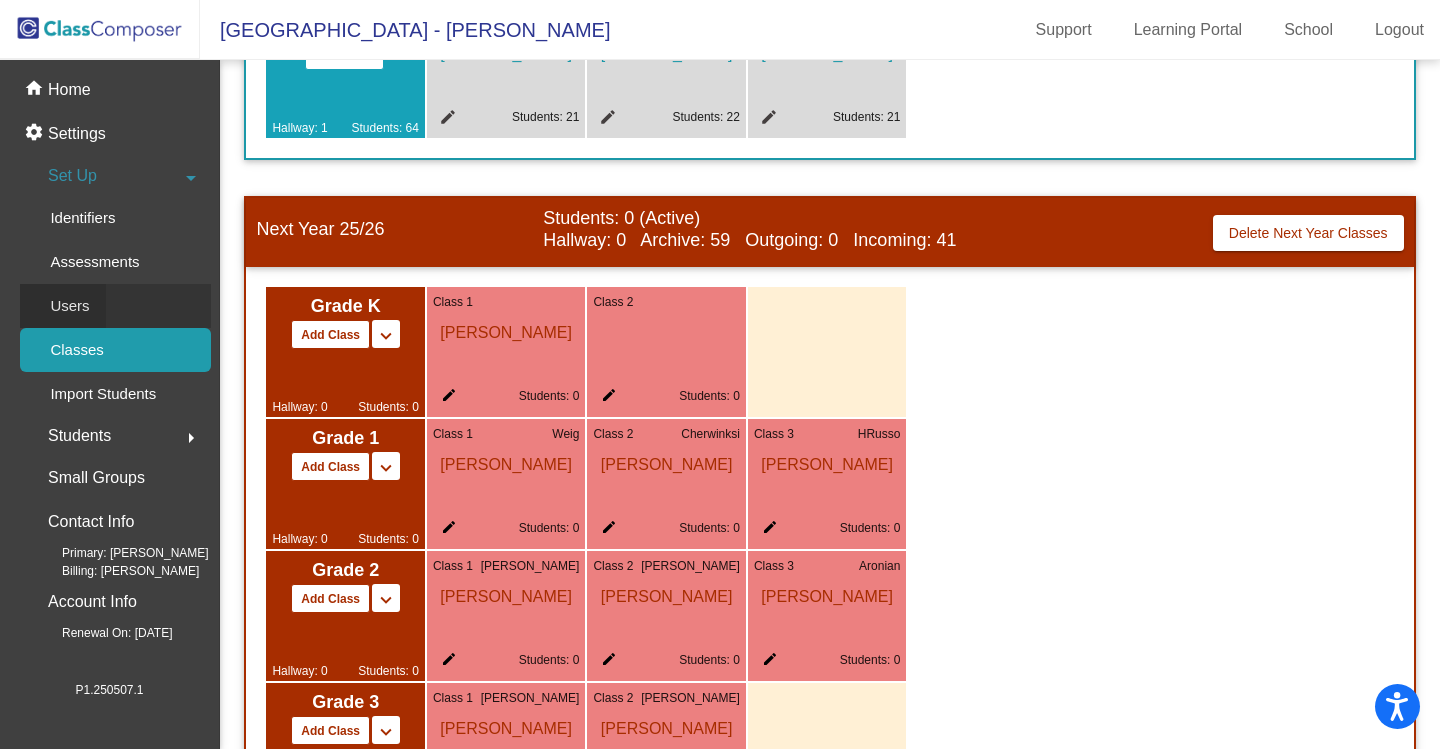 click on "Users" 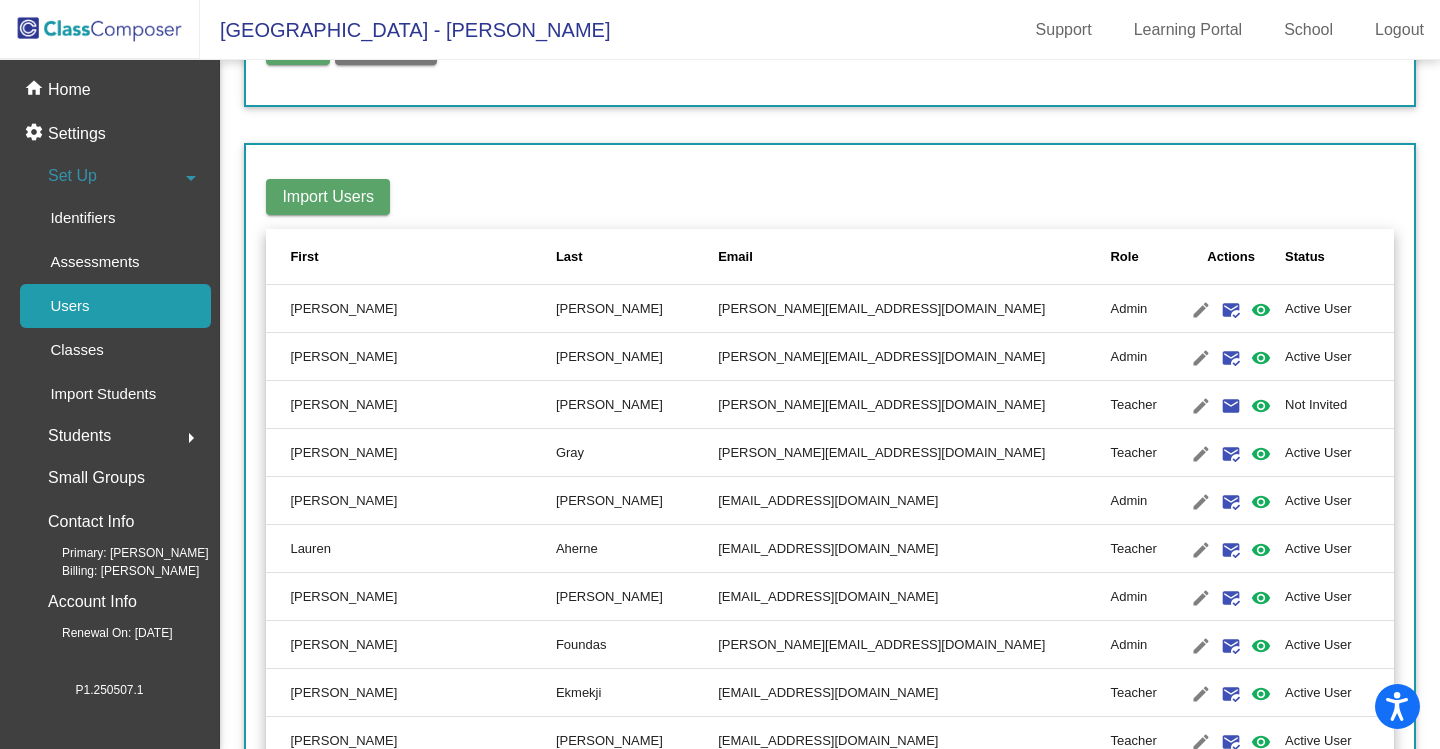 scroll, scrollTop: 1304, scrollLeft: 0, axis: vertical 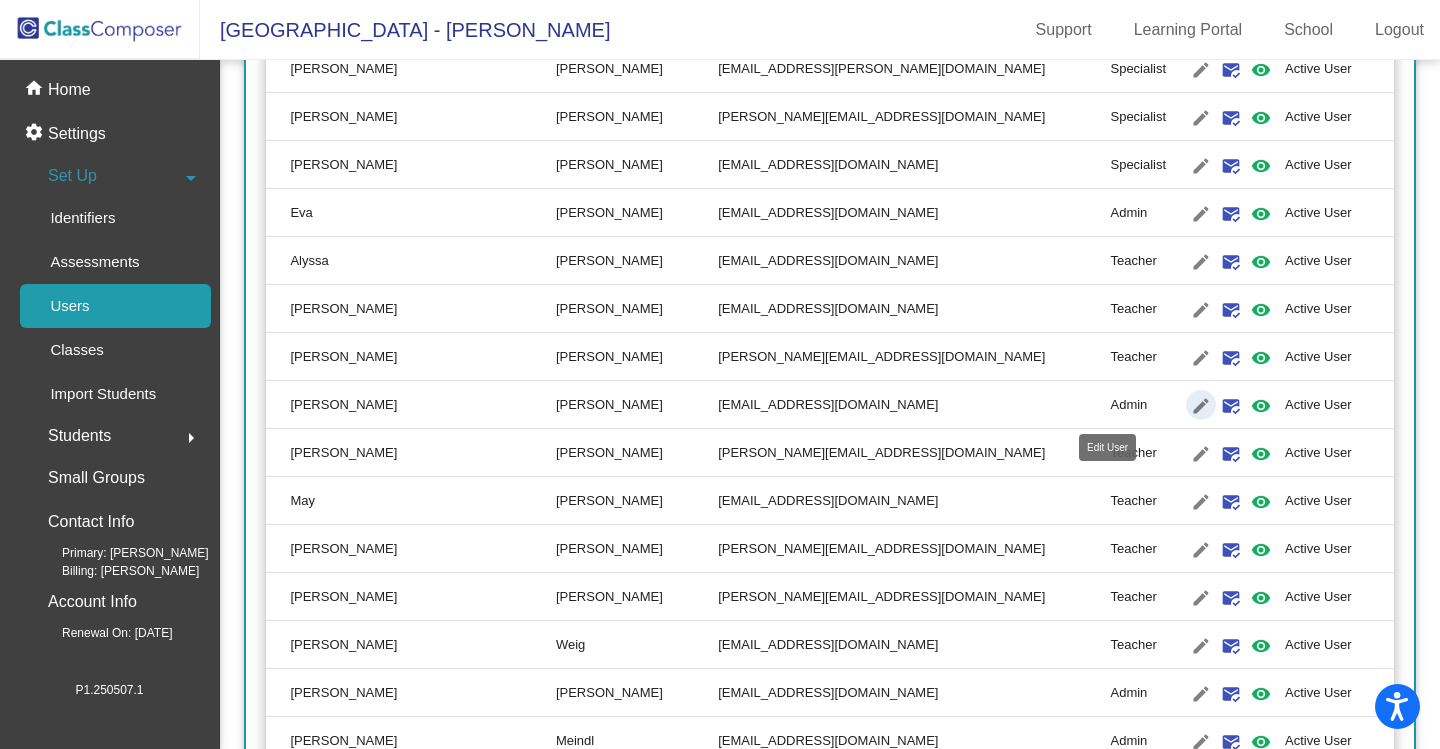 click on "edit" 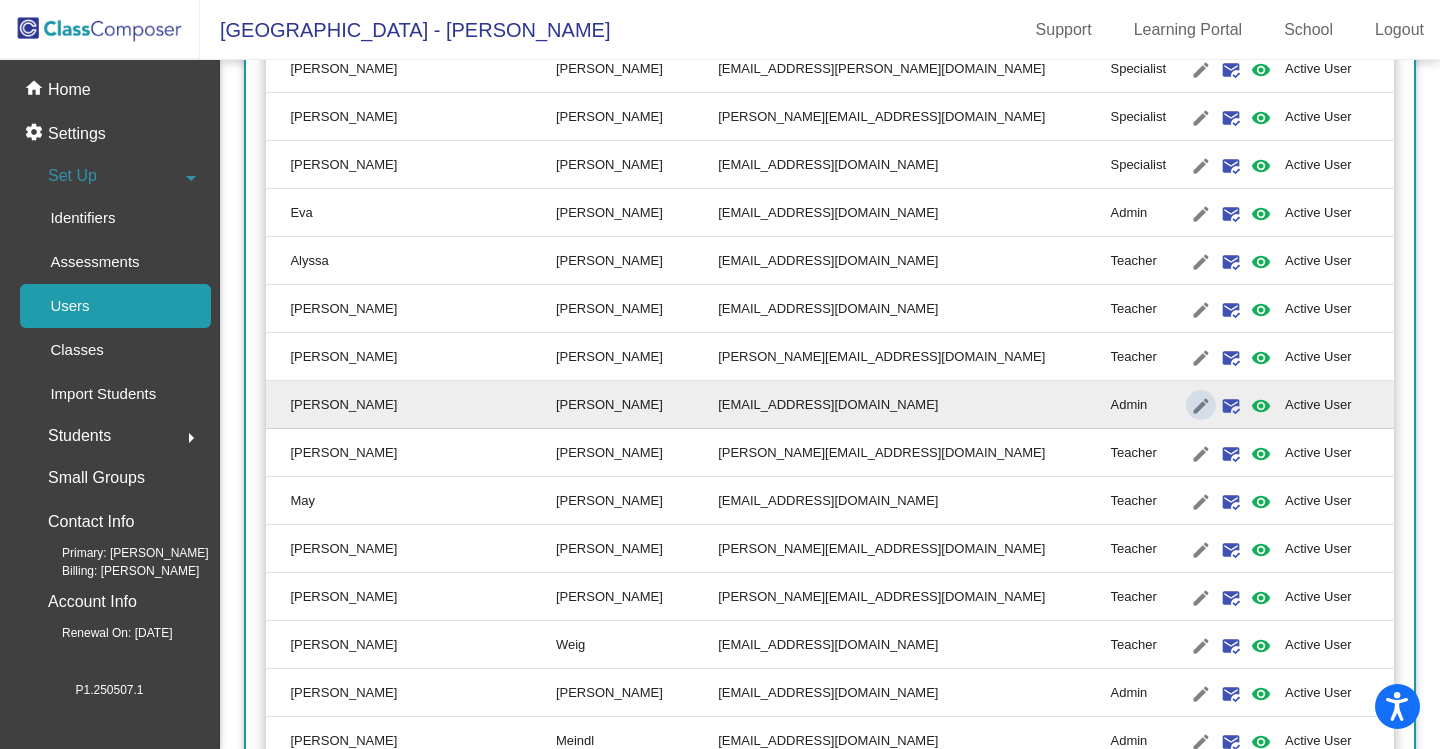 type on "Lorraine" 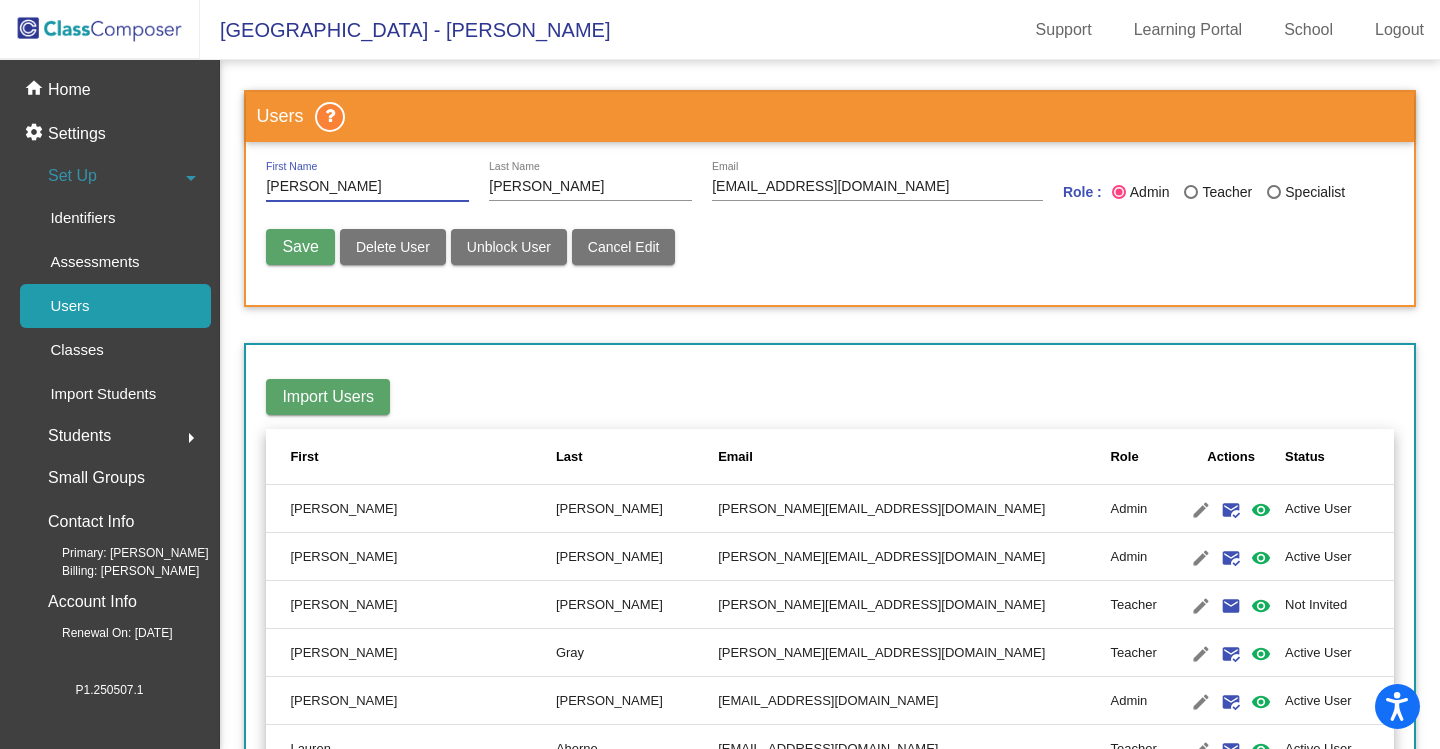 click at bounding box center (1191, 192) 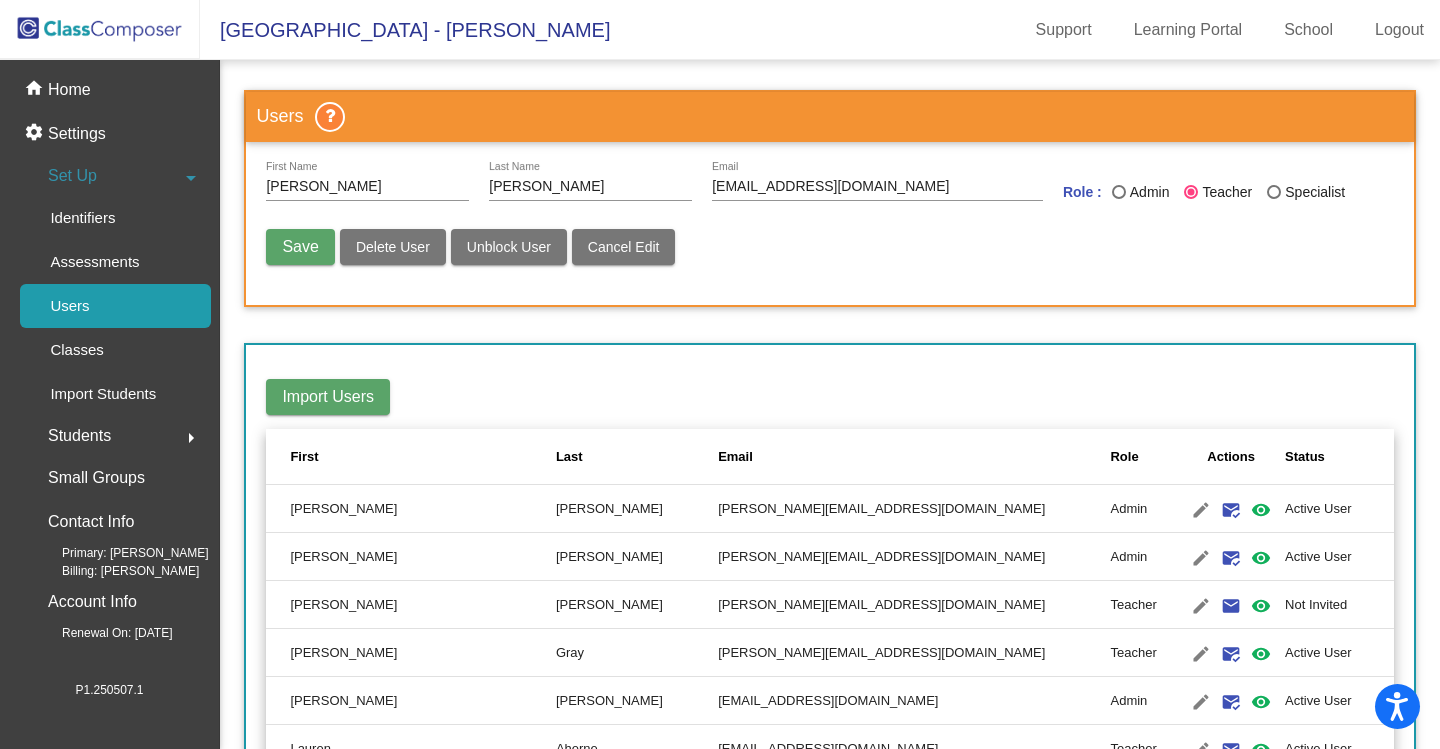 click on "Save" at bounding box center (300, 247) 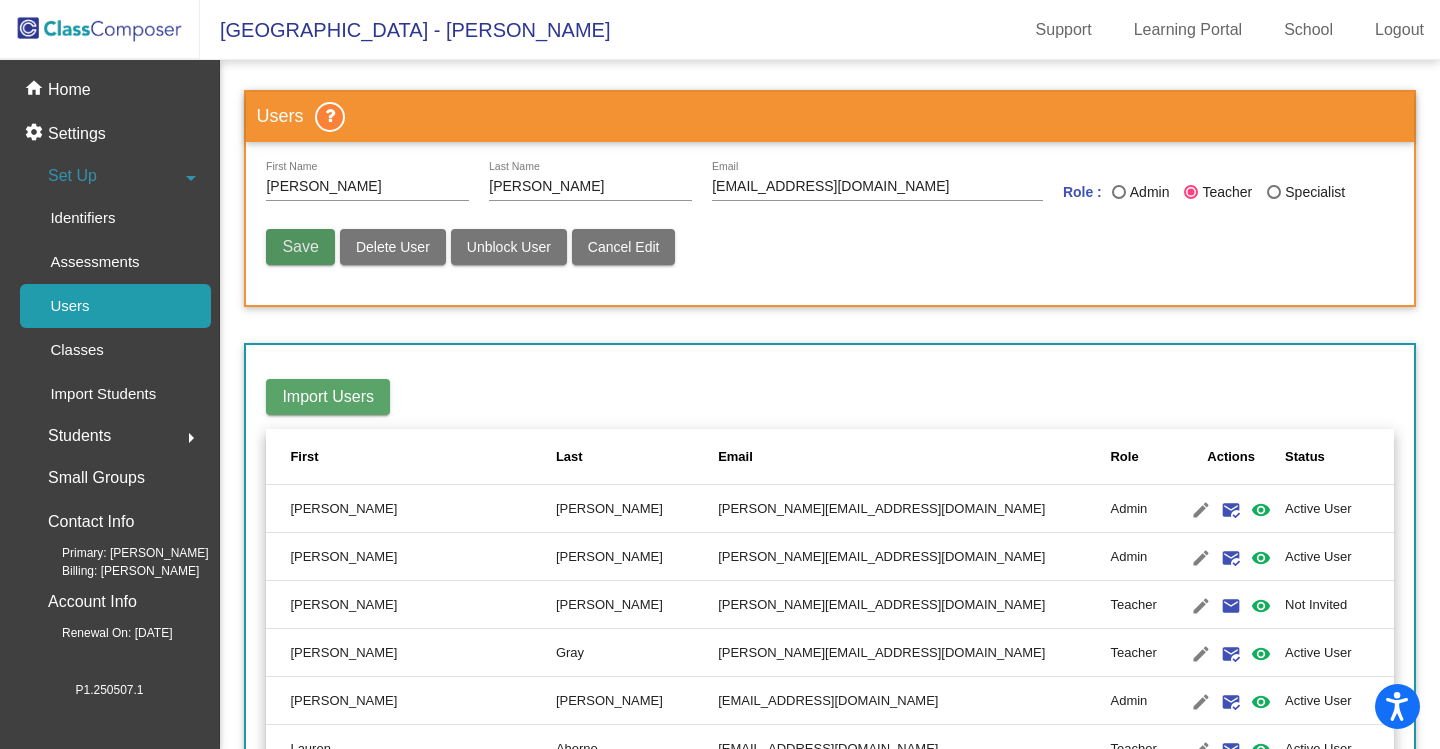 type 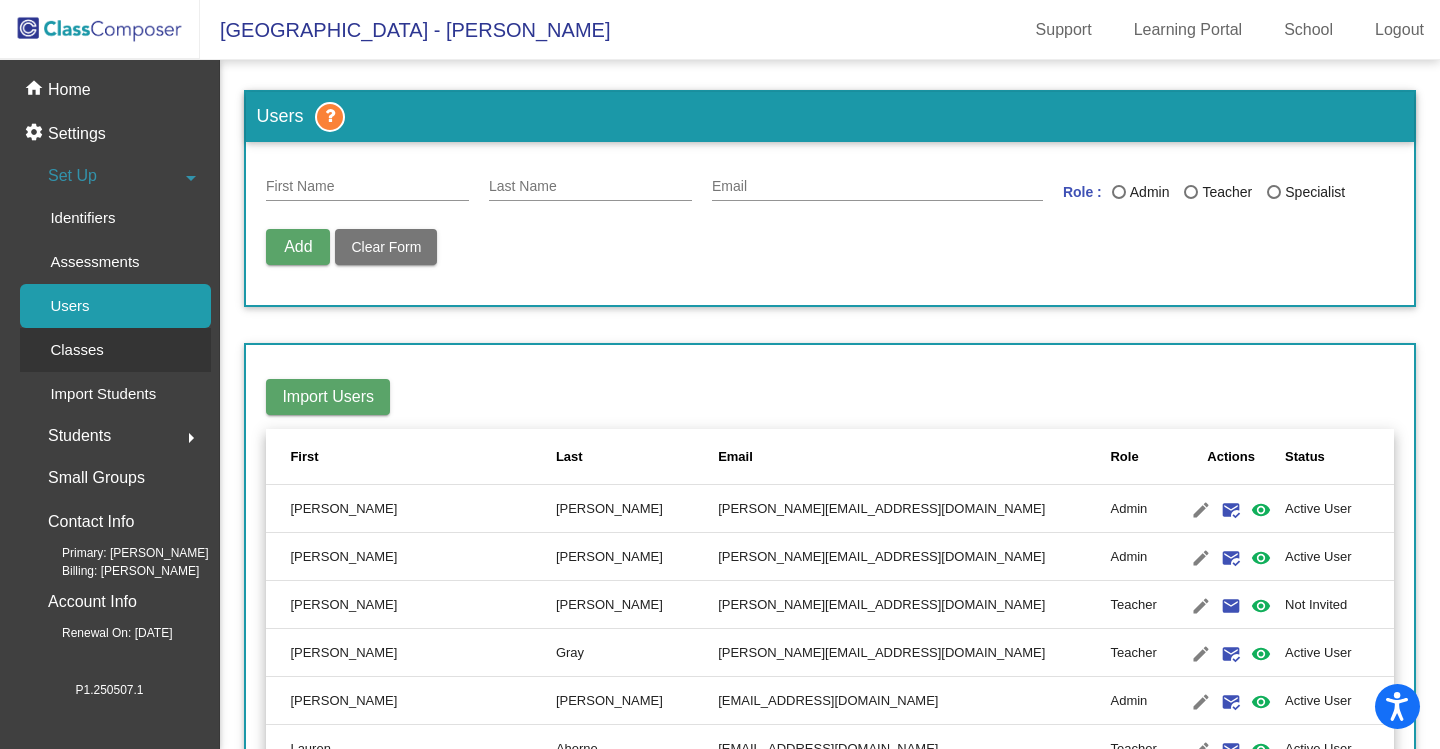 click on "Classes" 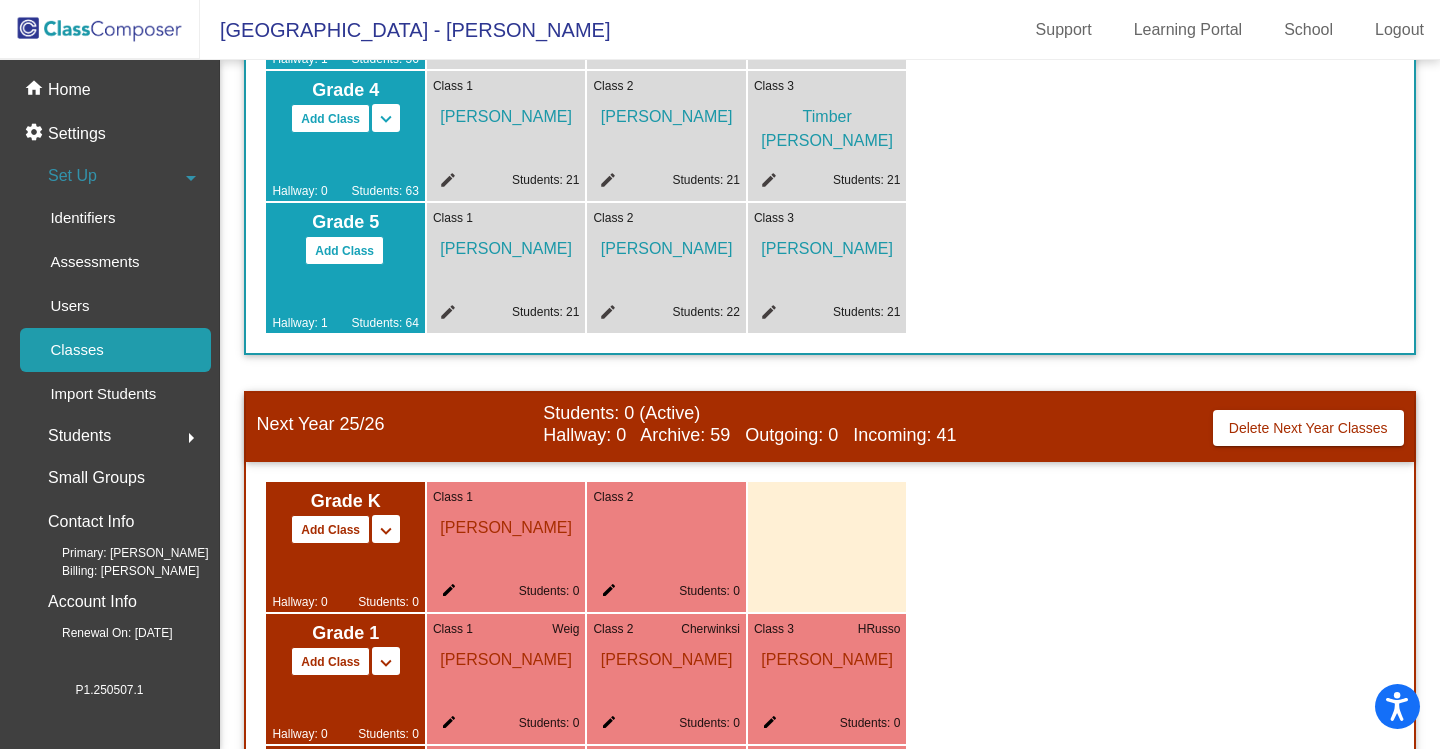 scroll, scrollTop: 900, scrollLeft: 0, axis: vertical 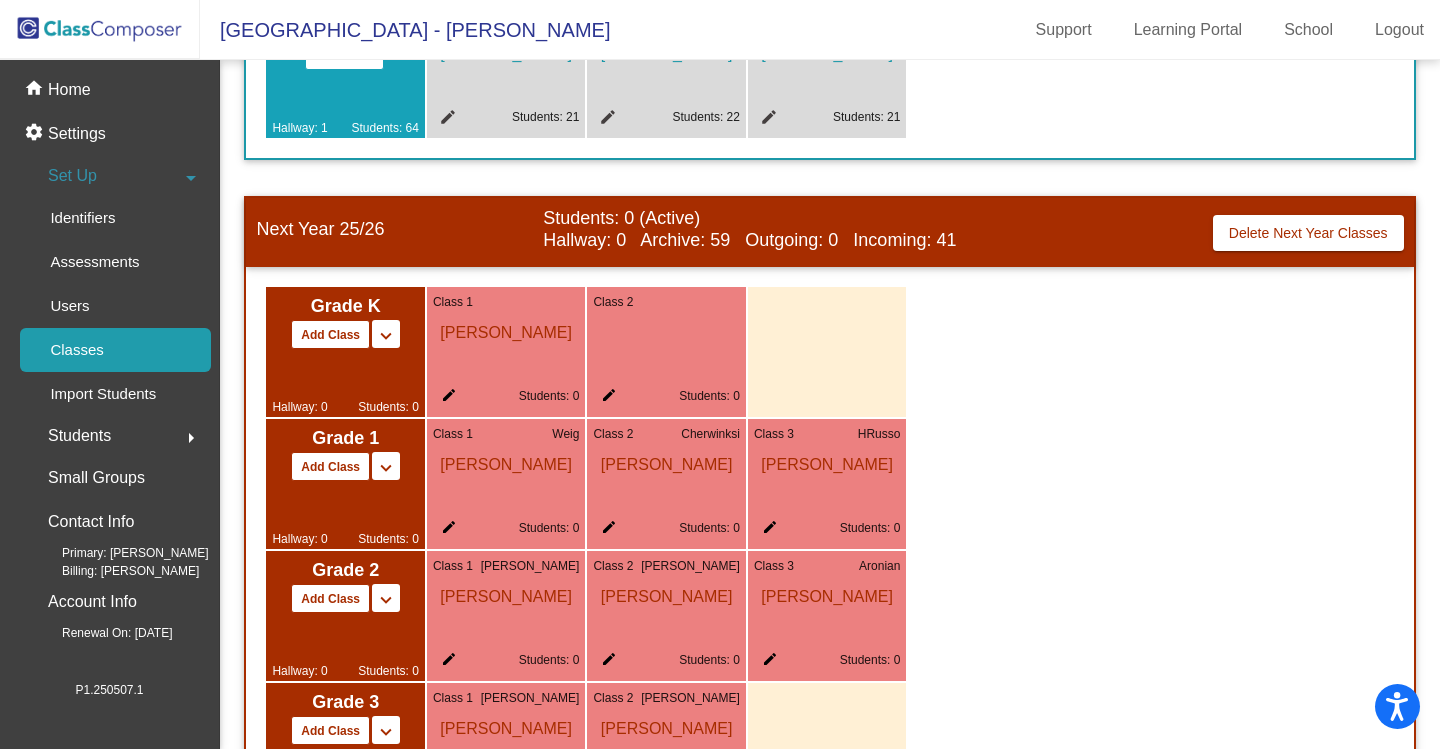 click on "edit" 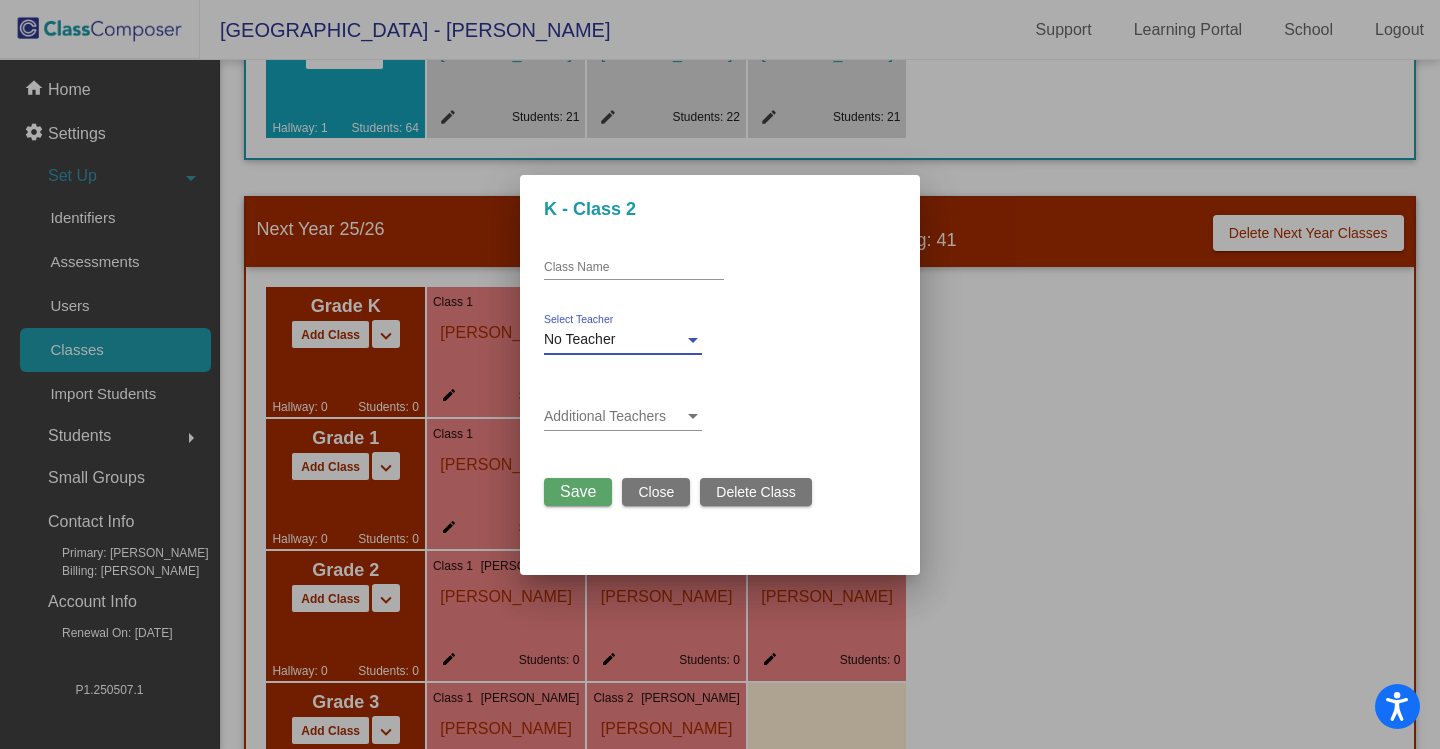 click on "No Teacher" at bounding box center [614, 340] 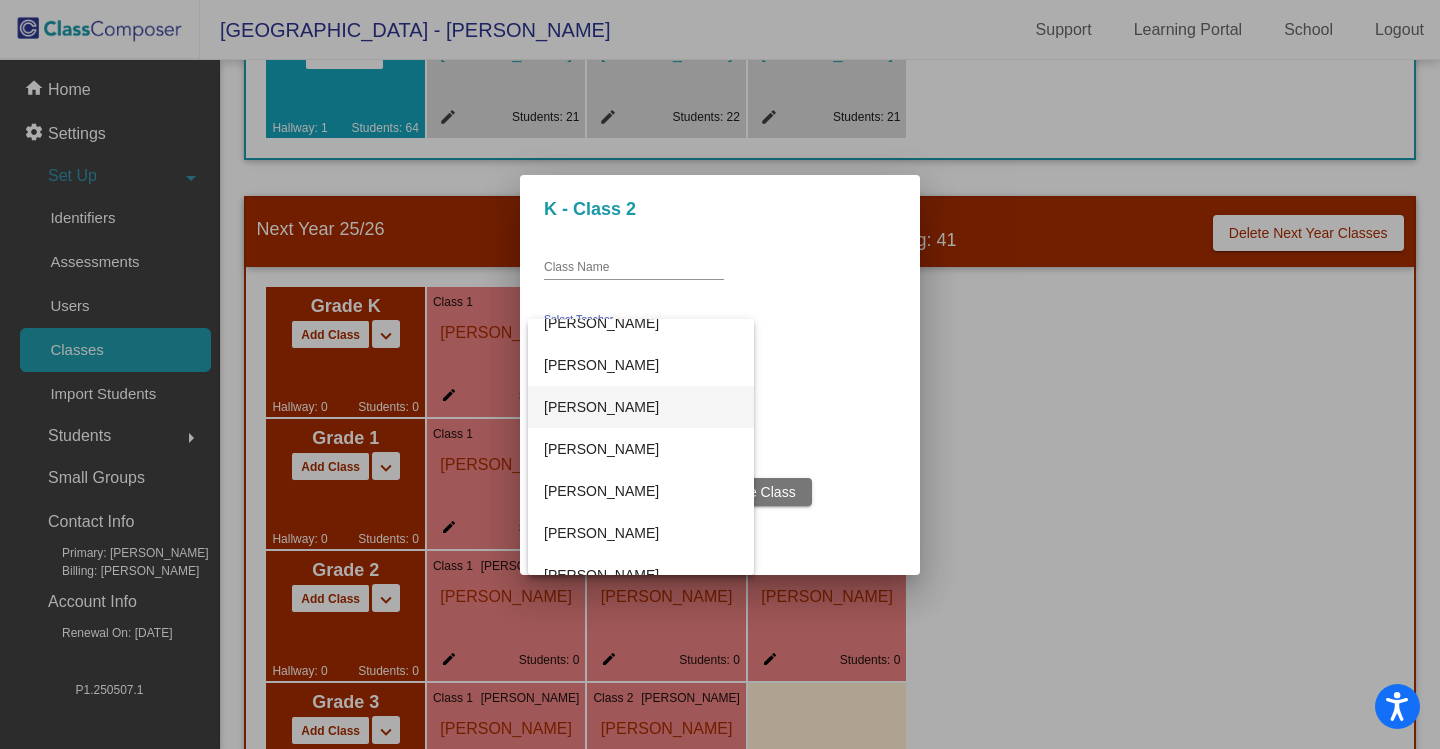 scroll, scrollTop: 400, scrollLeft: 0, axis: vertical 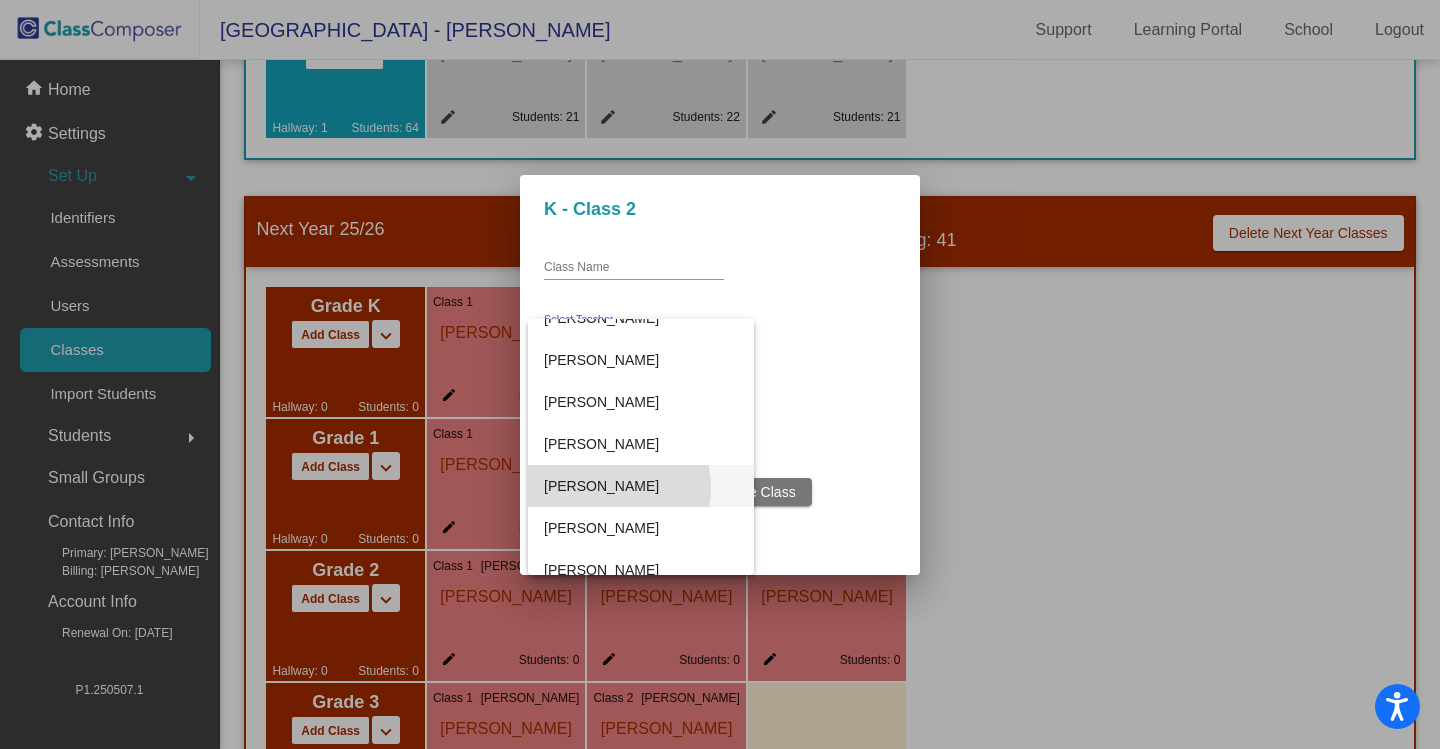 click on "Lorraine Horgan" at bounding box center [641, 486] 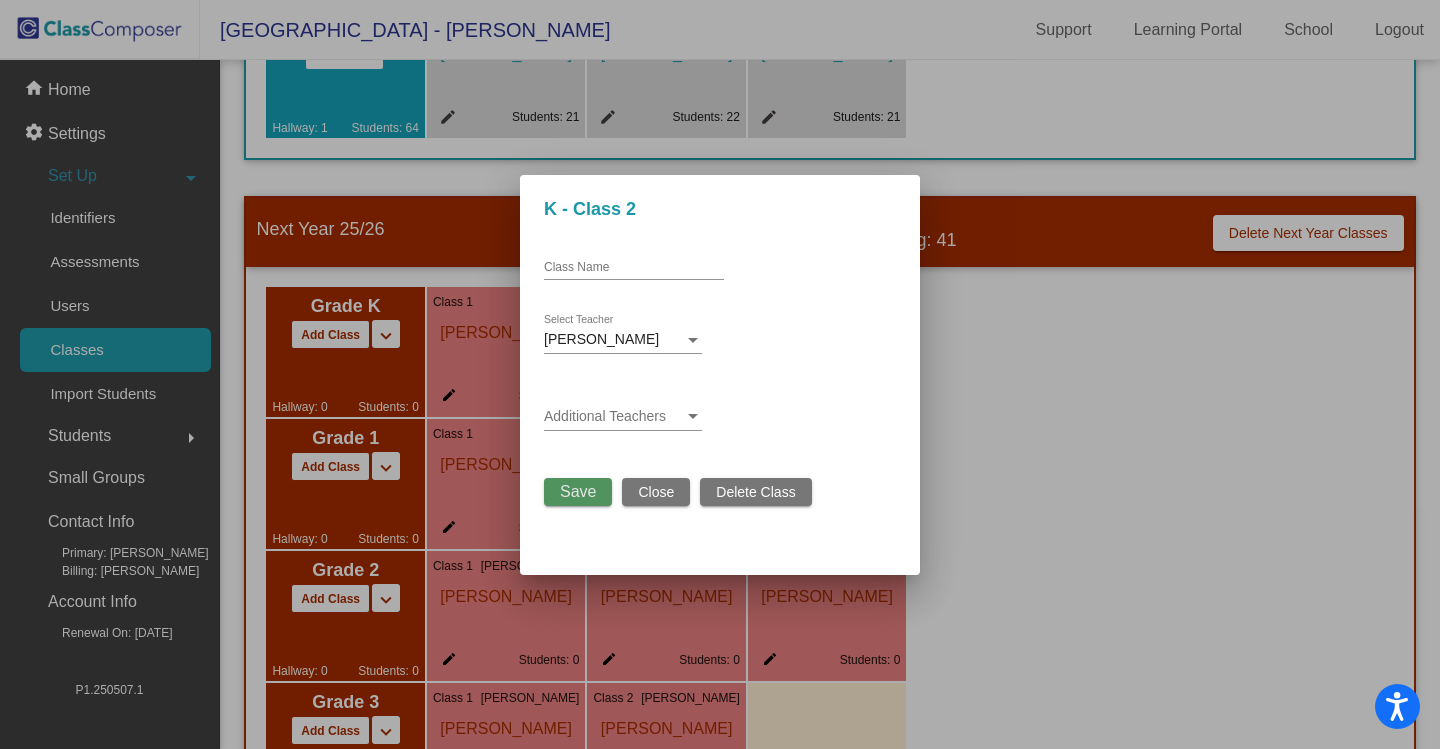 click on "Save" at bounding box center [578, 491] 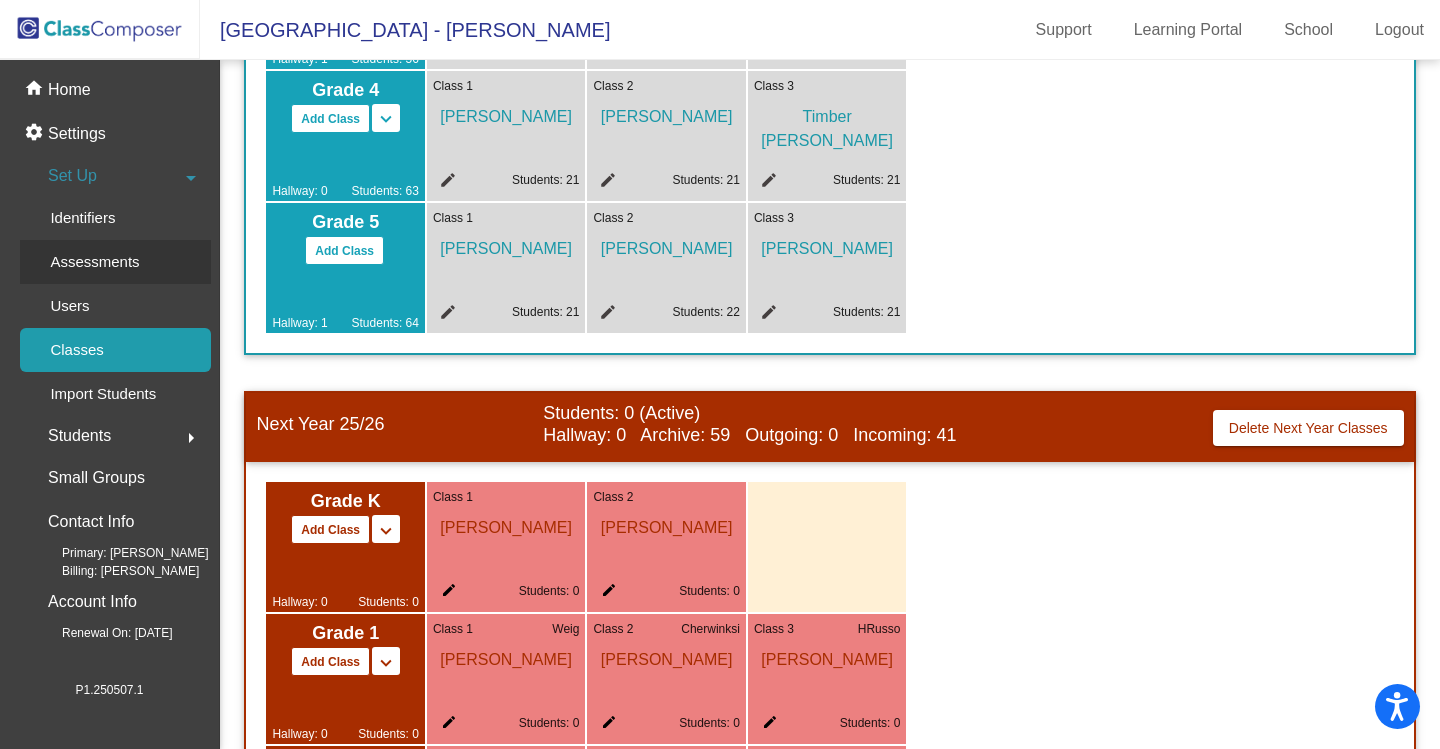 scroll, scrollTop: 586, scrollLeft: 0, axis: vertical 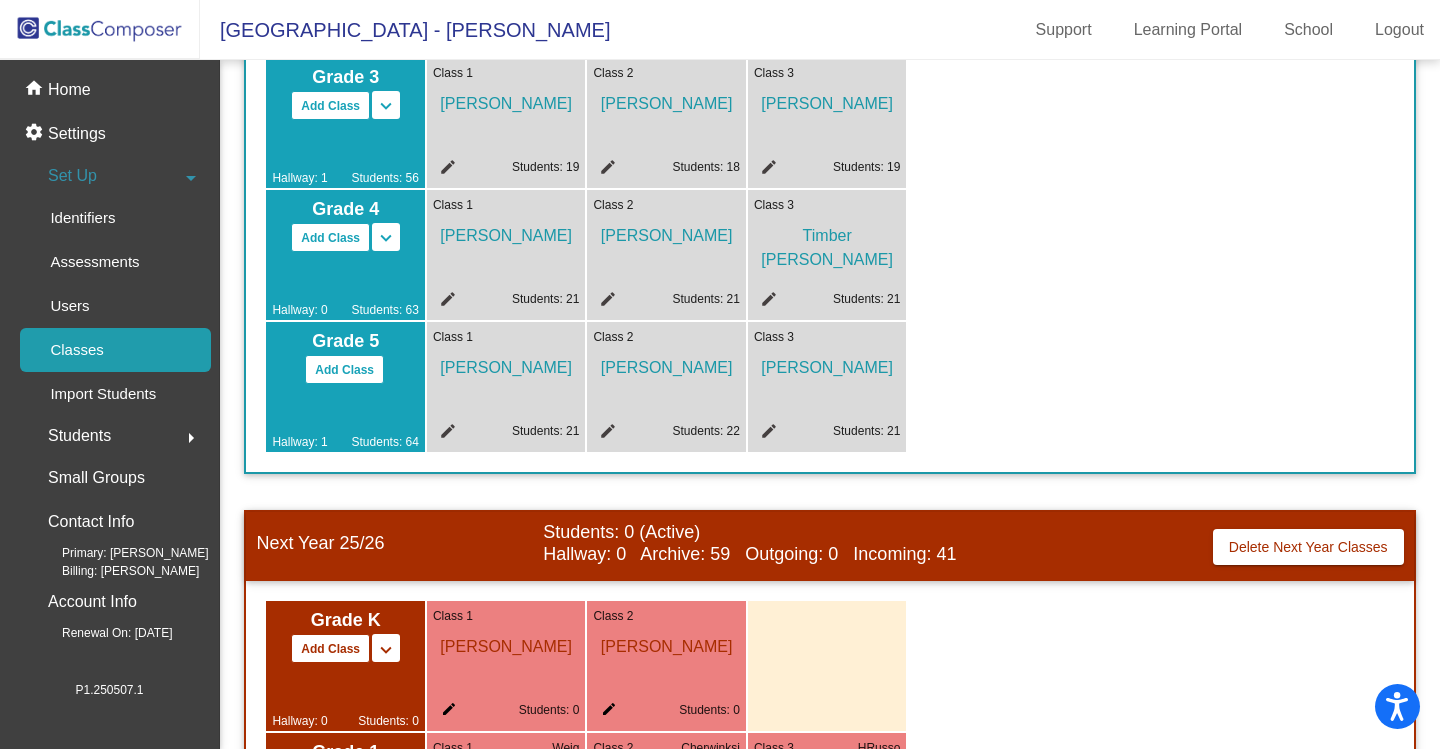click 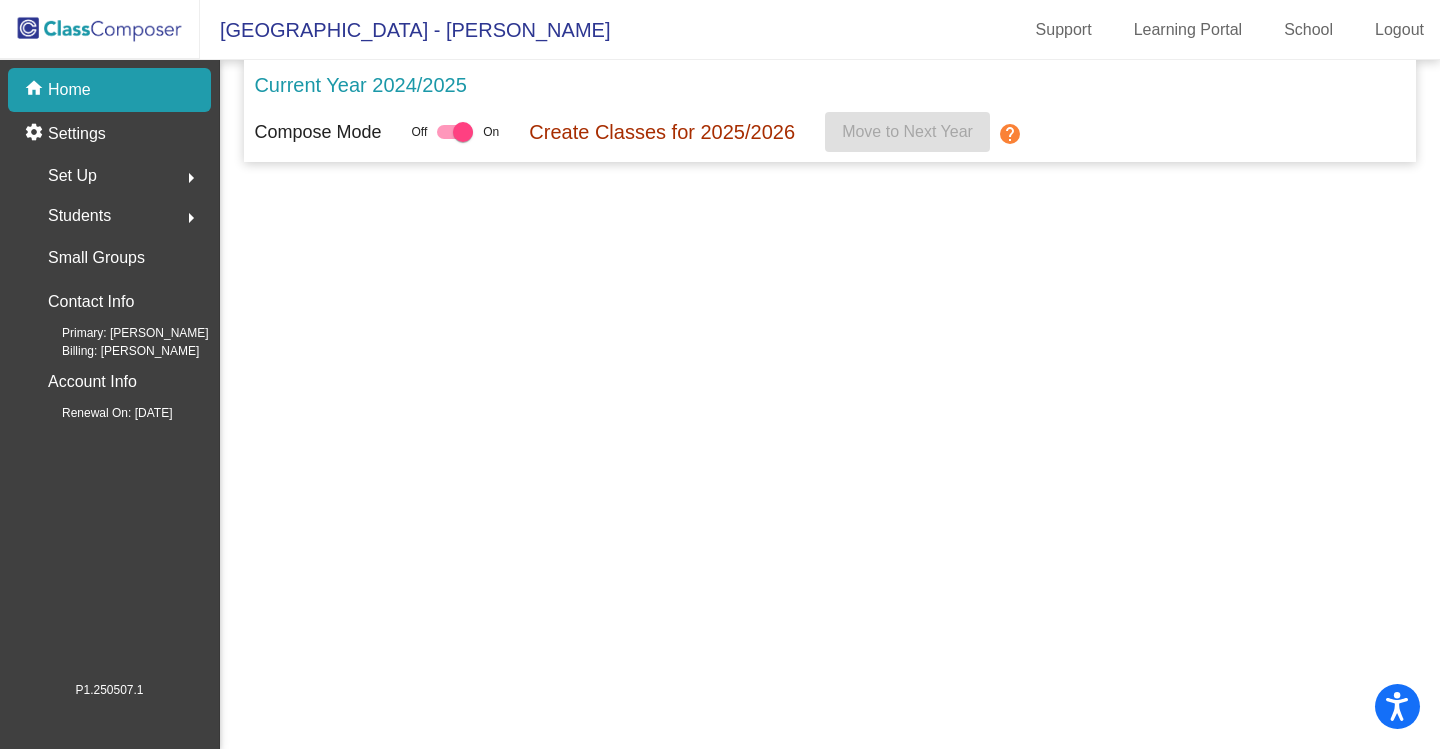 scroll, scrollTop: 0, scrollLeft: 0, axis: both 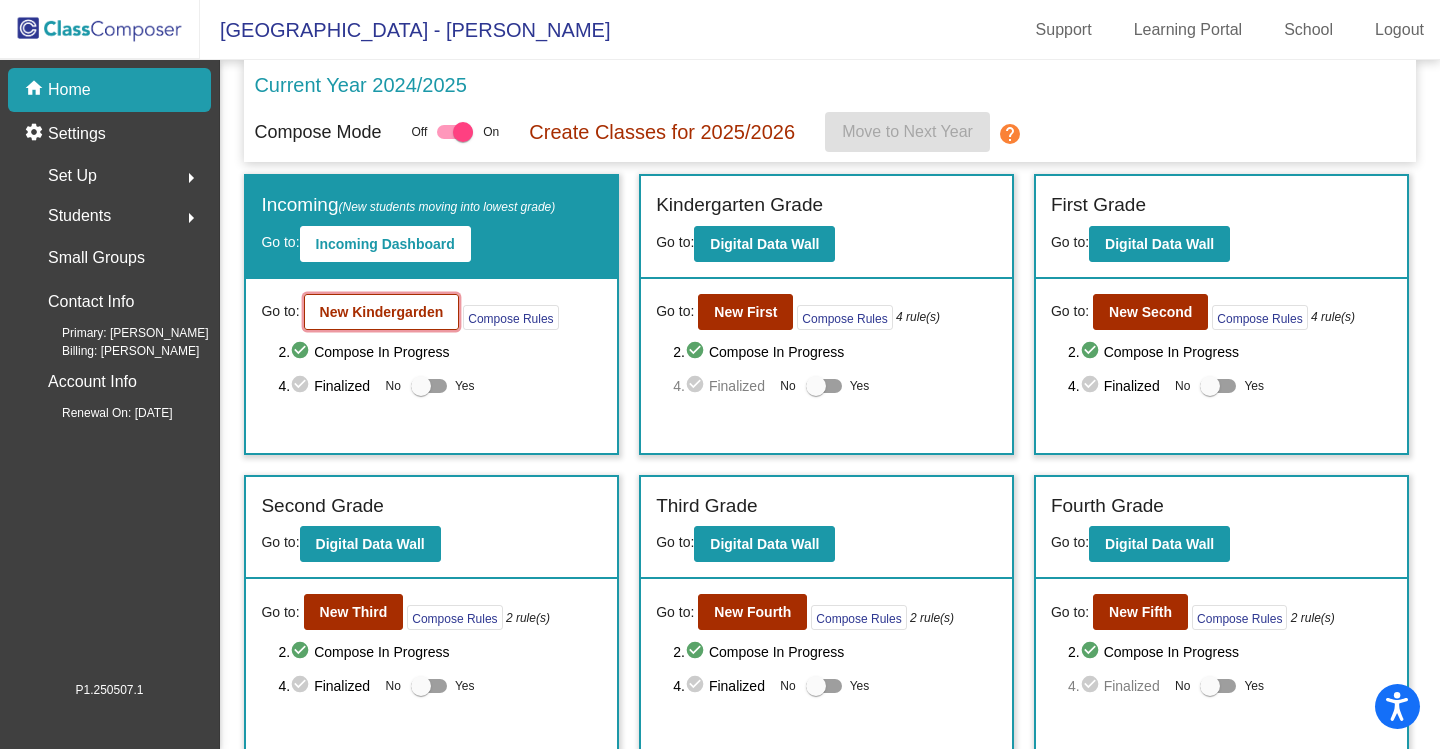 click on "New Kindergarden" 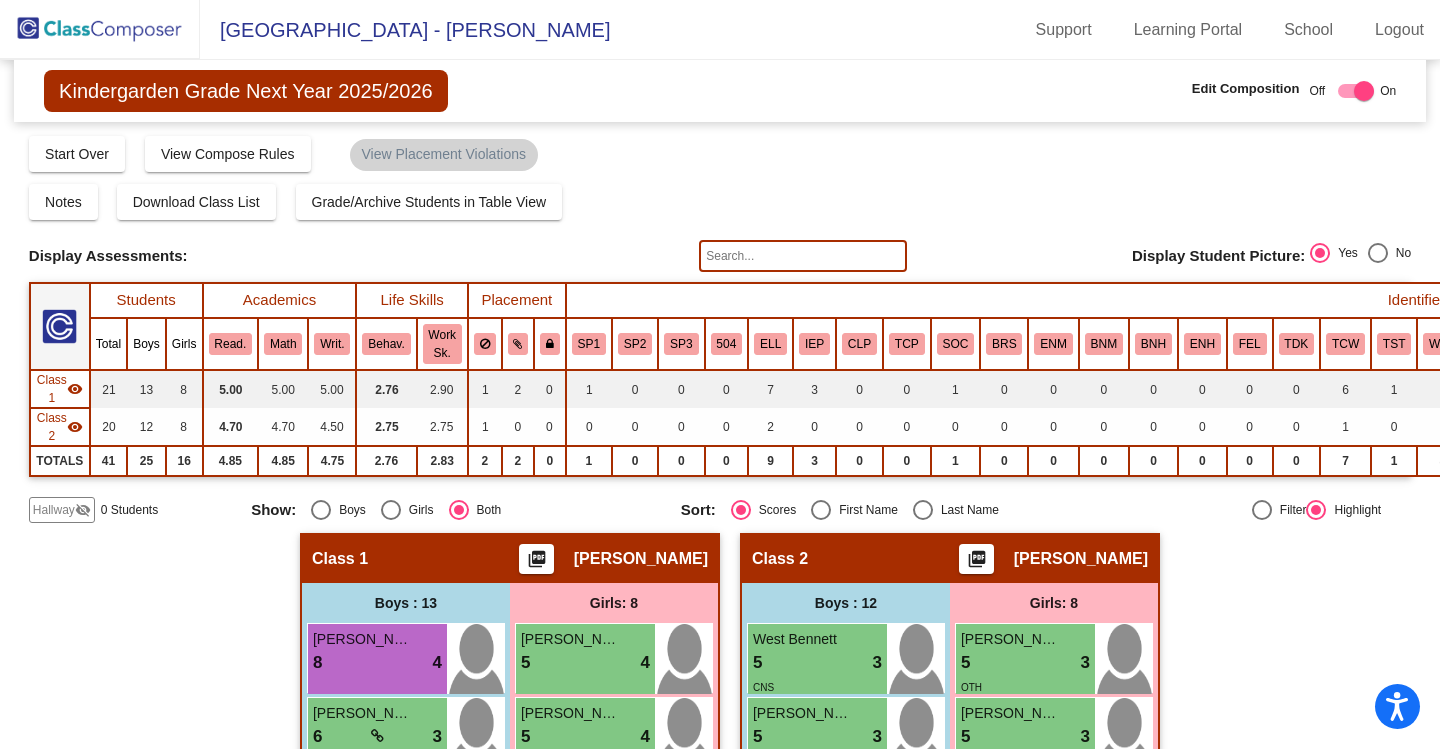 click at bounding box center [923, 510] 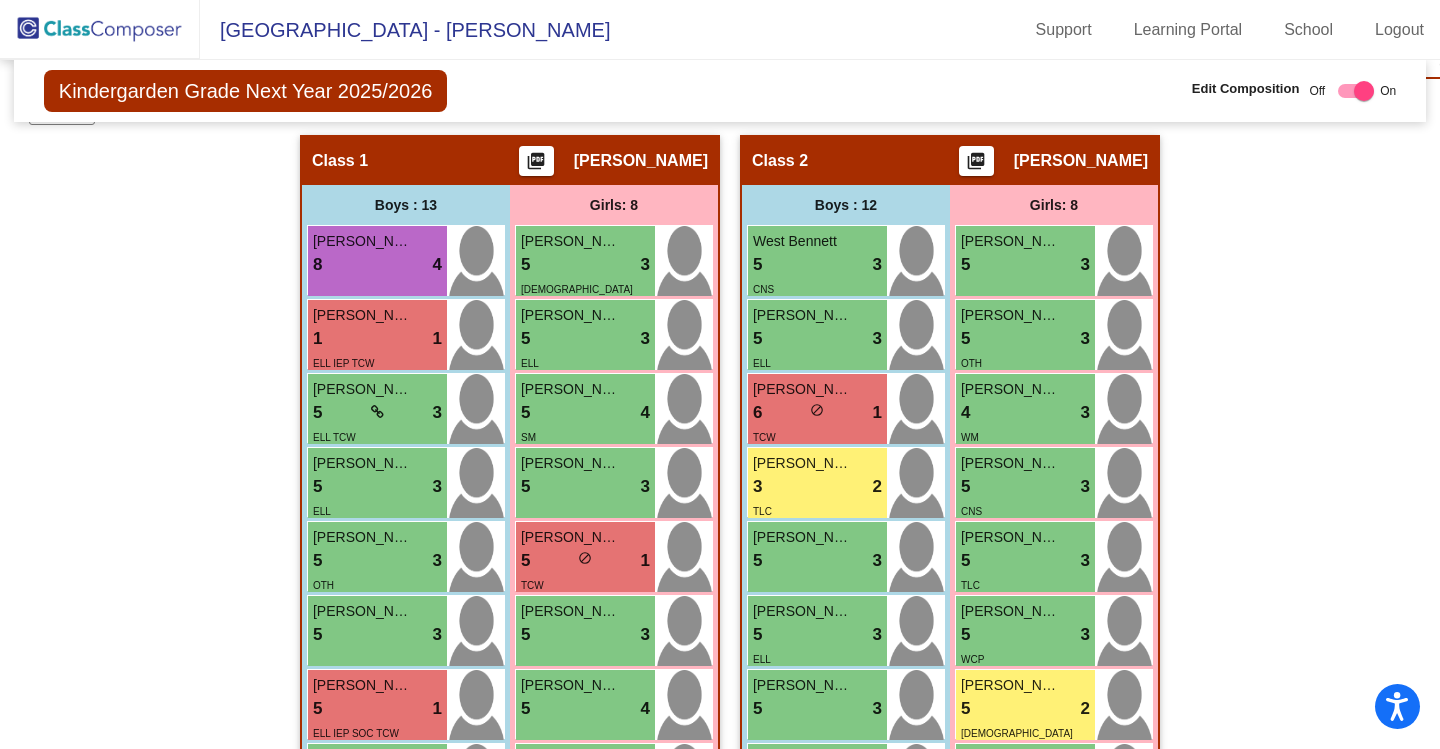 scroll, scrollTop: 400, scrollLeft: 0, axis: vertical 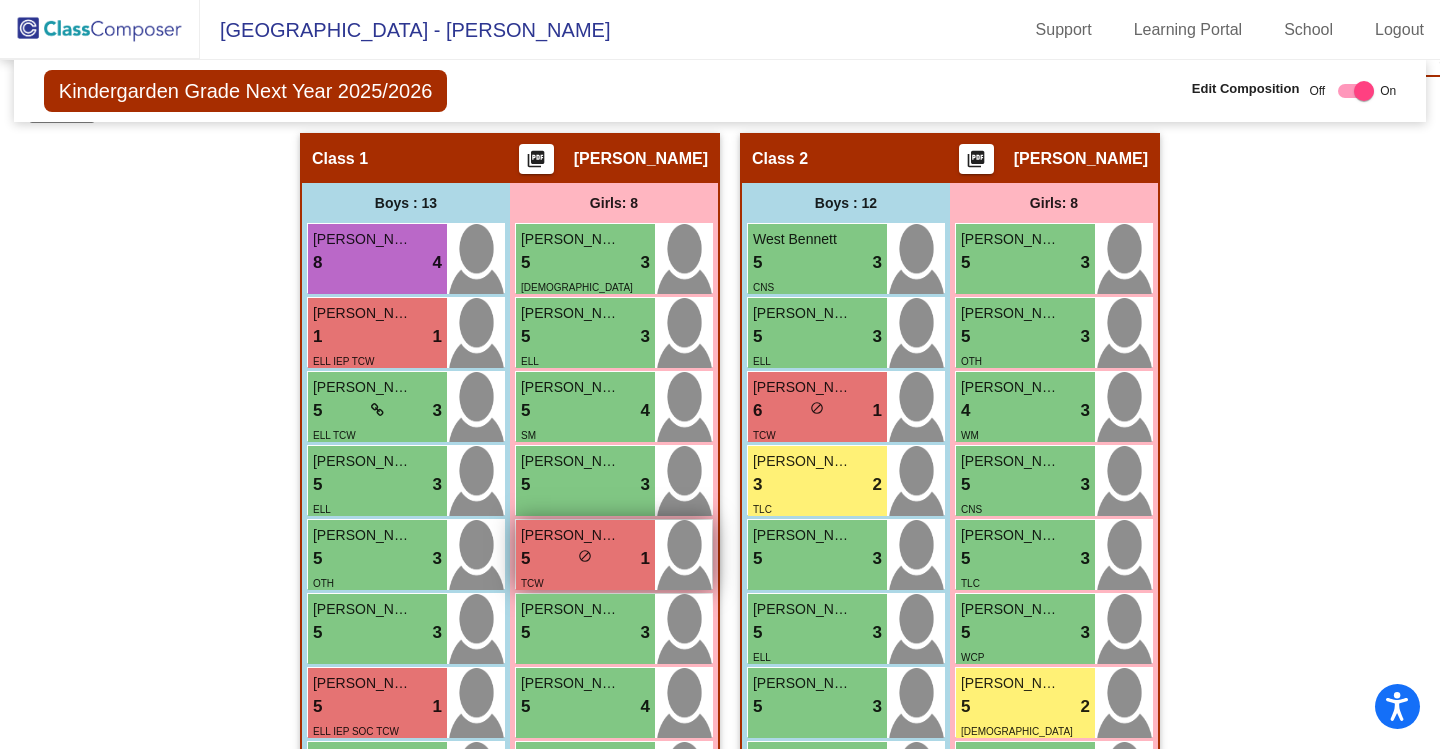 click on "5 lock do_not_disturb_alt 1" at bounding box center (585, 559) 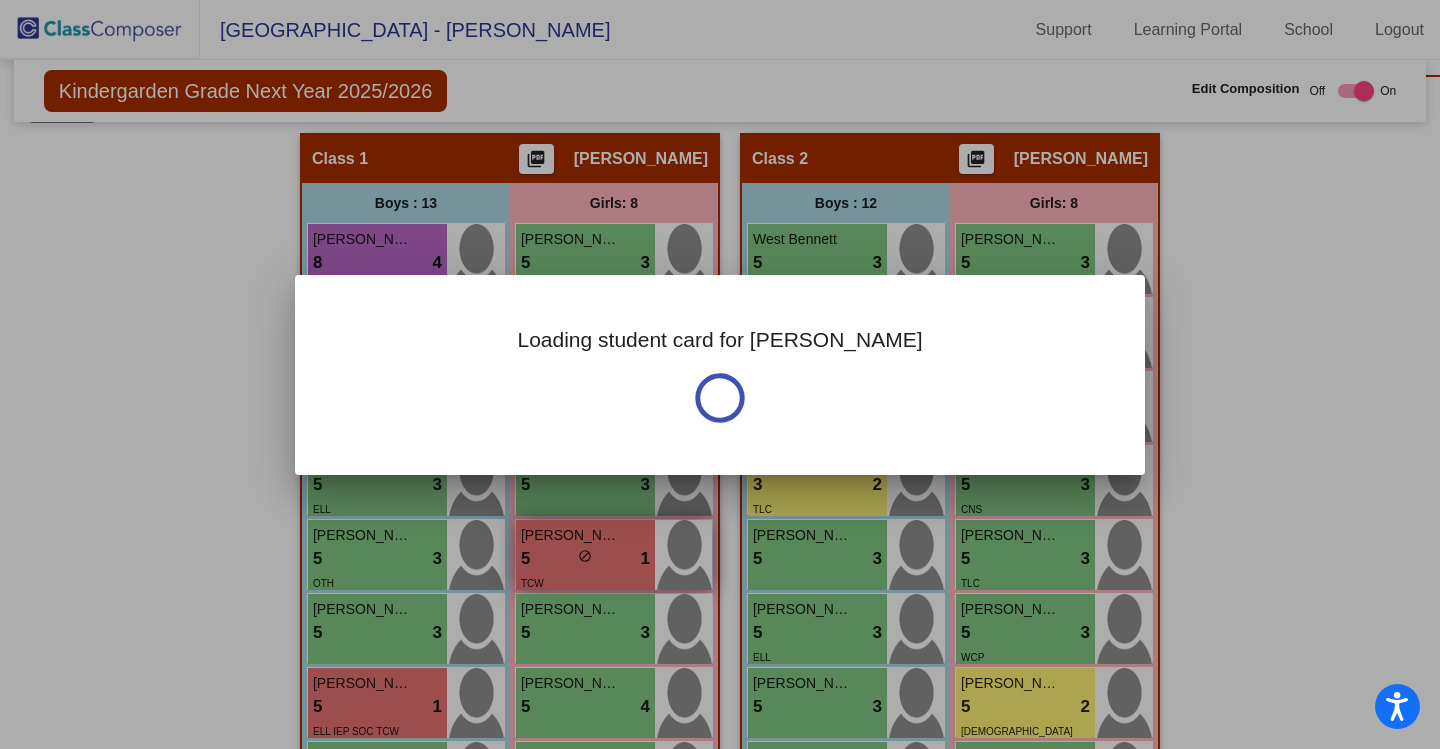 click on "Loading student card for Noemi   Notes   Current Year - Last Edited: 6/17/25  <p>English learner; speaks Napoli at home</p><p>Pair with Dariel</p><p>Distractible, needs redirection and warnings/stubborn. Selective hearing.</p><p>Trouble following group plan.</p>" at bounding box center [720, 374] 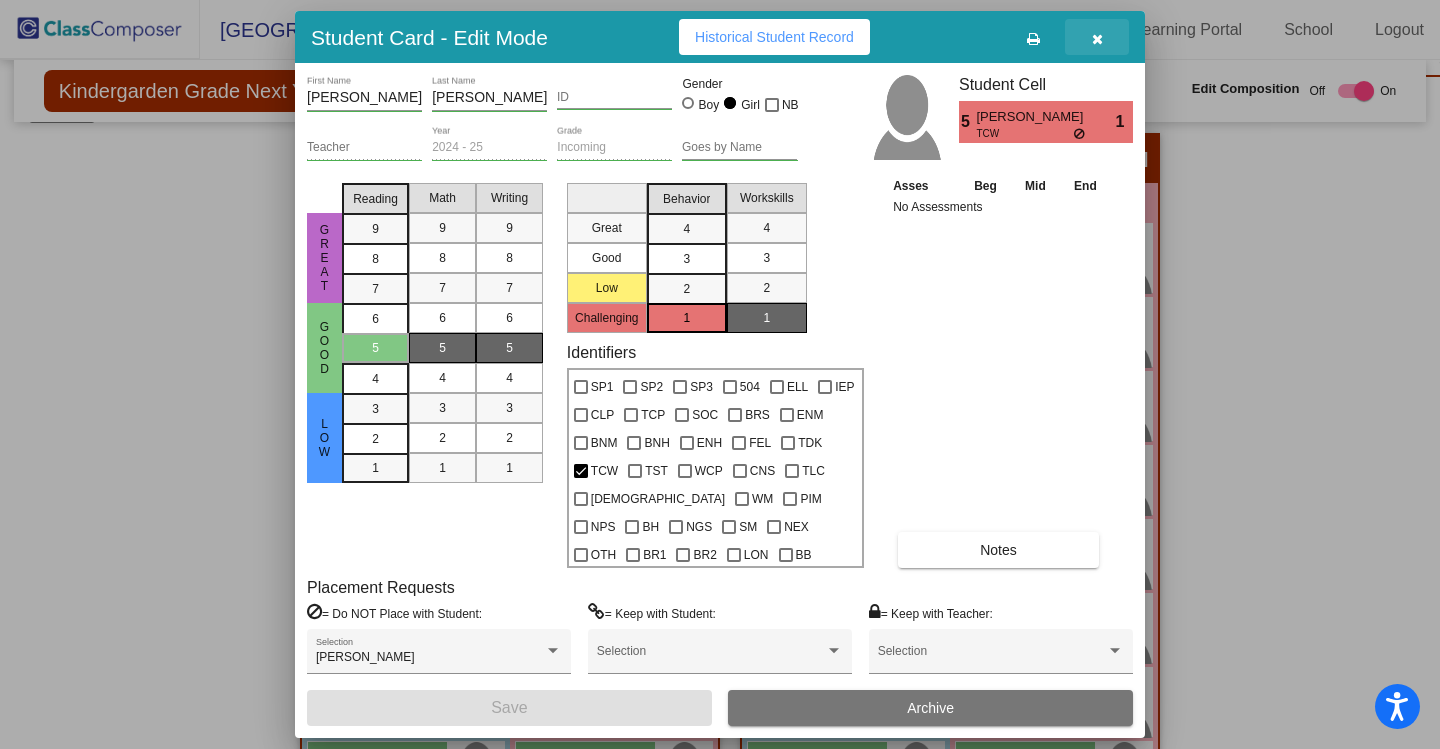 click at bounding box center [1097, 39] 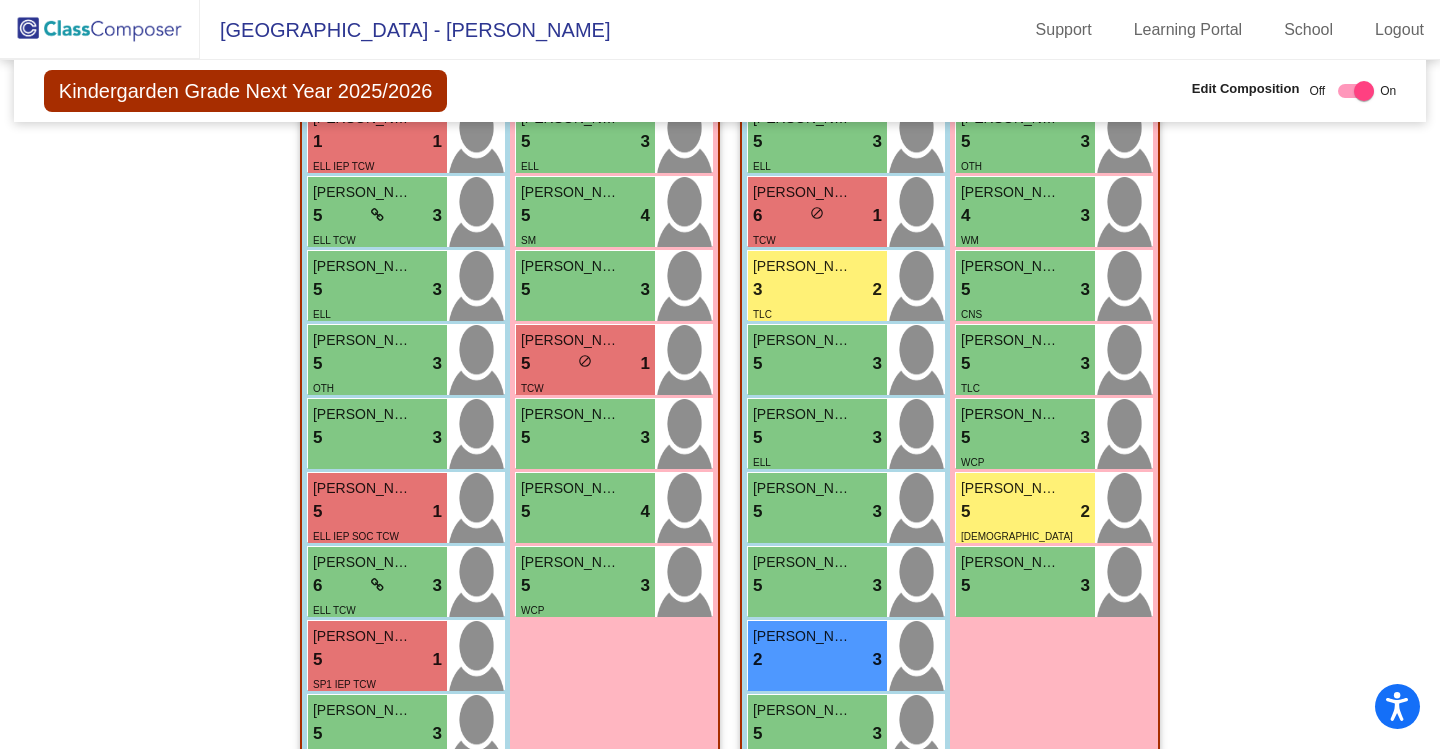 scroll, scrollTop: 600, scrollLeft: 0, axis: vertical 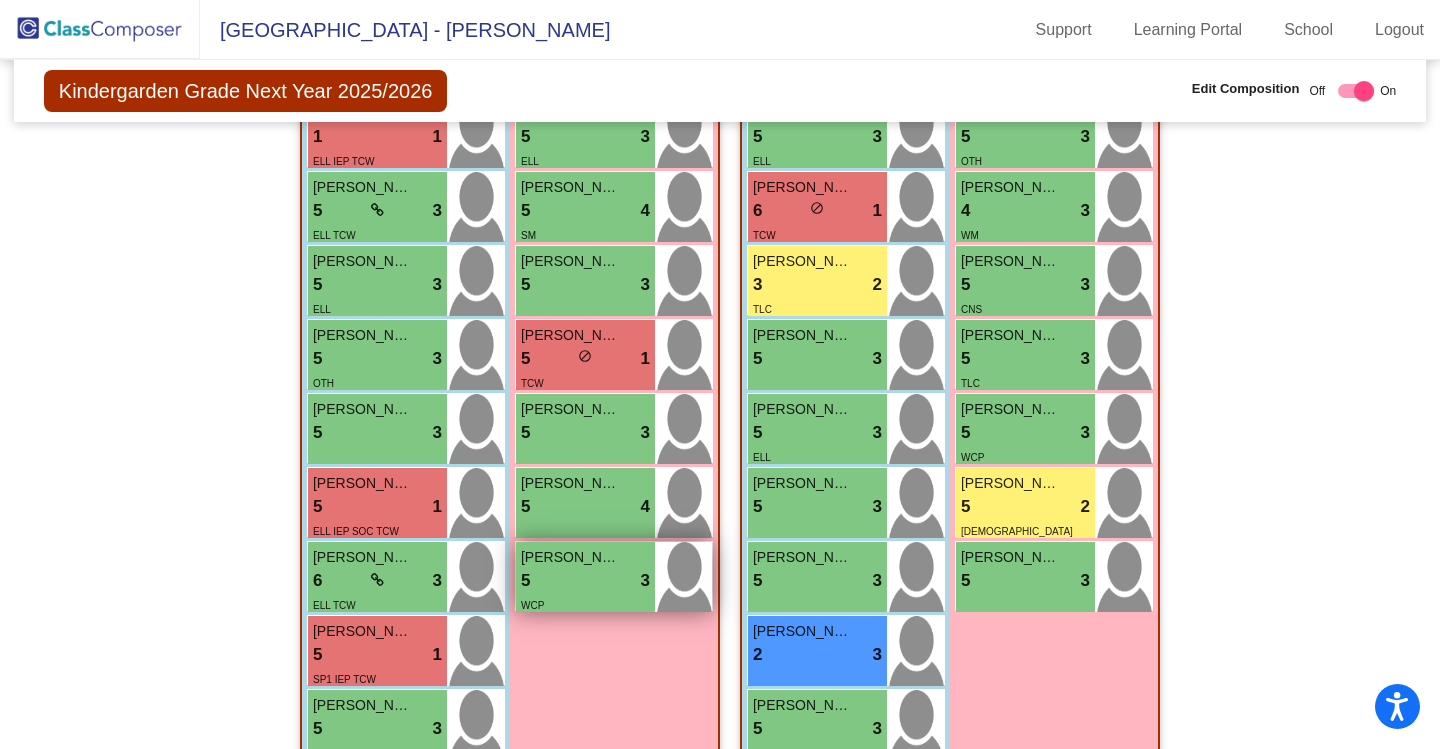 click on "5 lock do_not_disturb_alt 3" at bounding box center [585, 581] 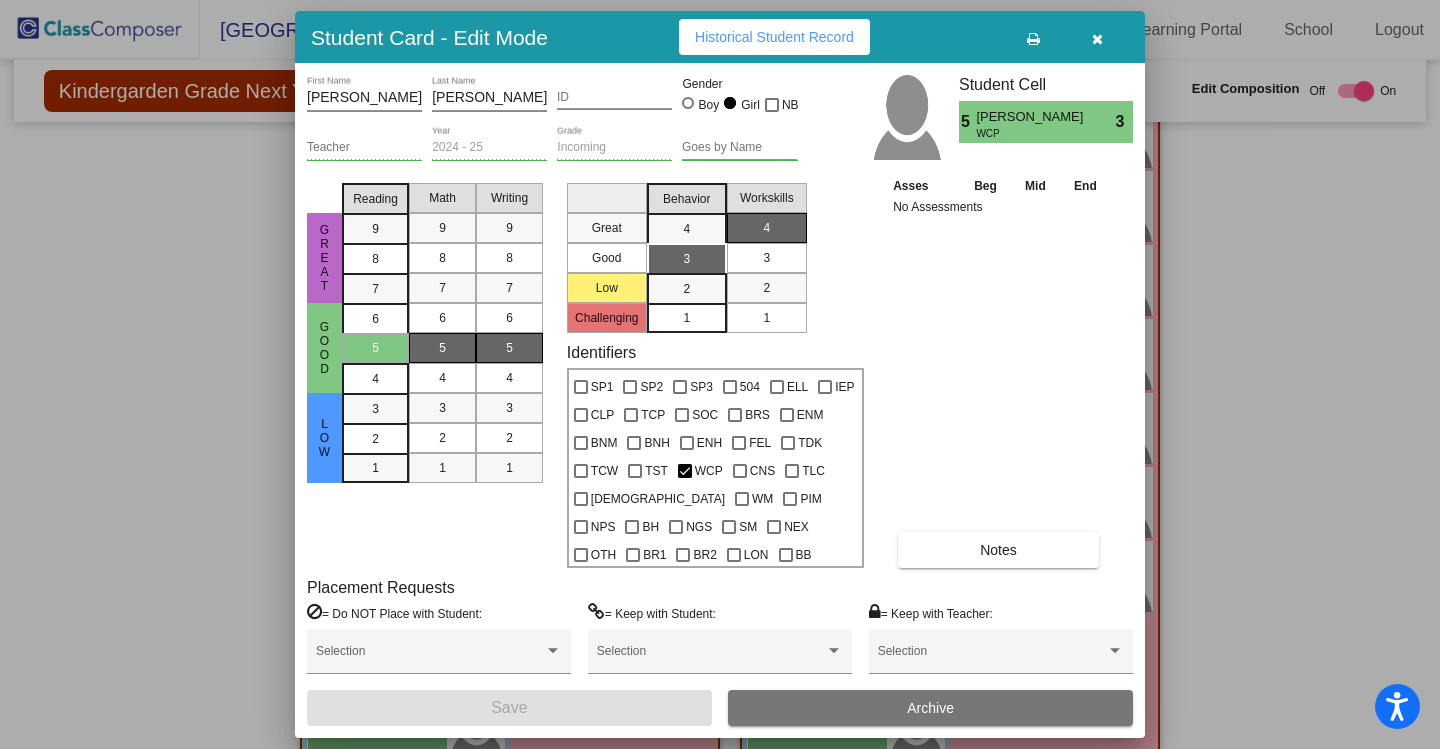 drag, startPoint x: 1094, startPoint y: 38, endPoint x: 1063, endPoint y: 73, distance: 46.75468 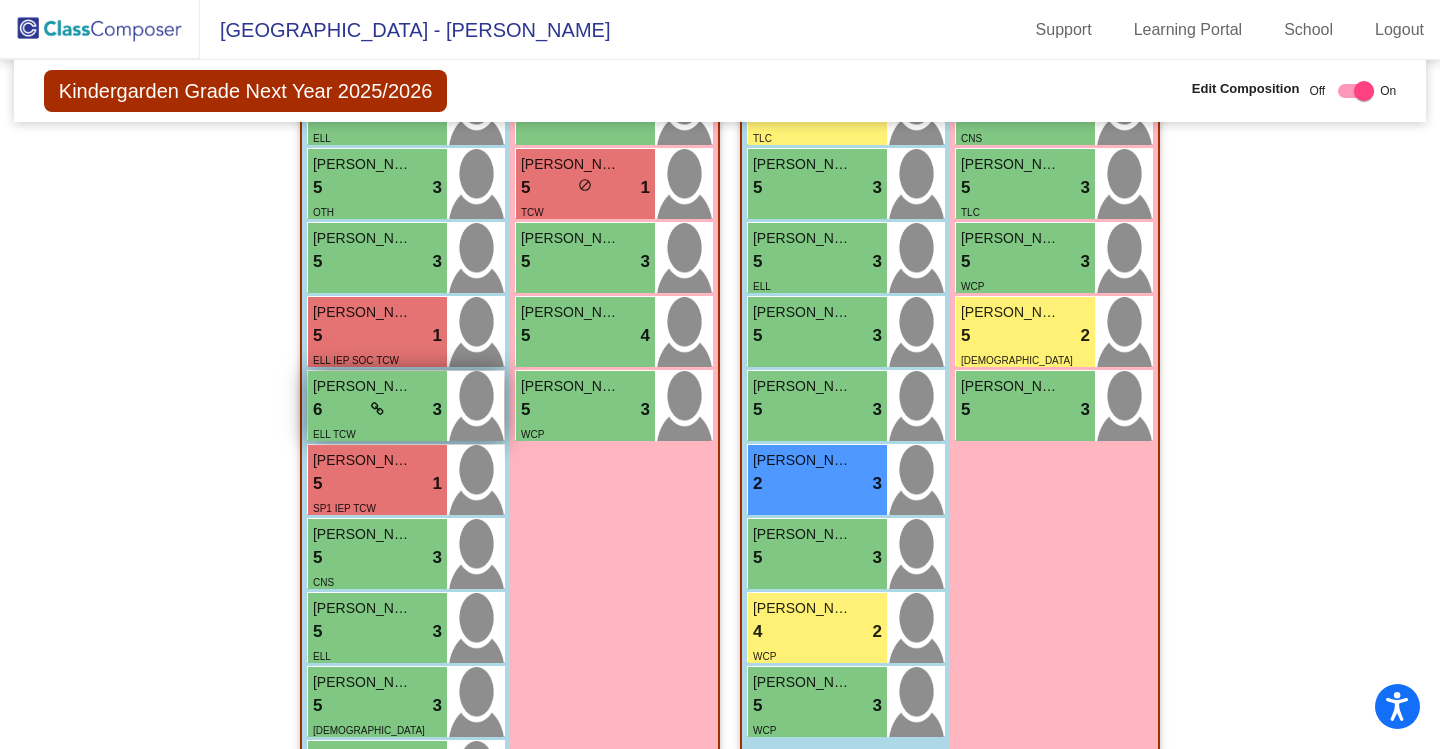 scroll, scrollTop: 878, scrollLeft: 0, axis: vertical 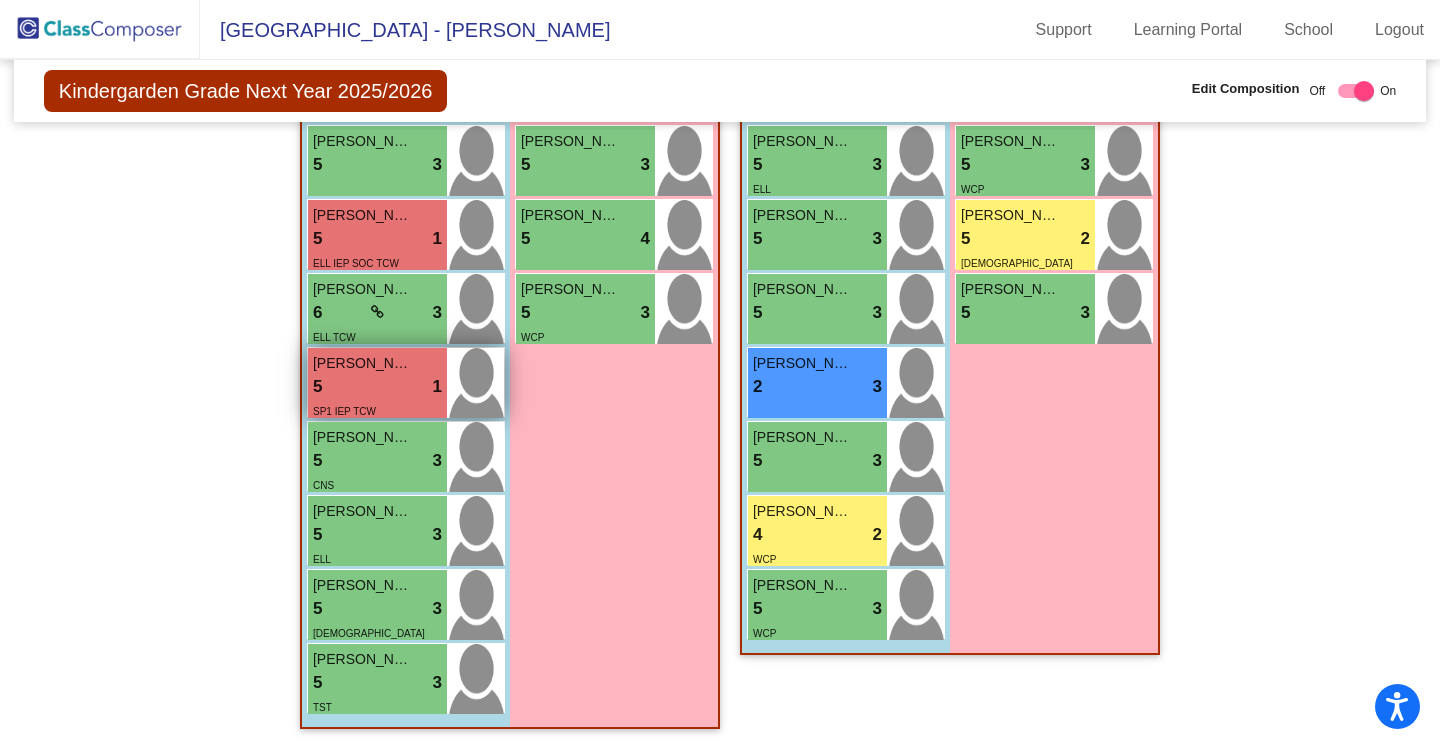 click on "Miles Shepard-Guerinoni" at bounding box center (363, 363) 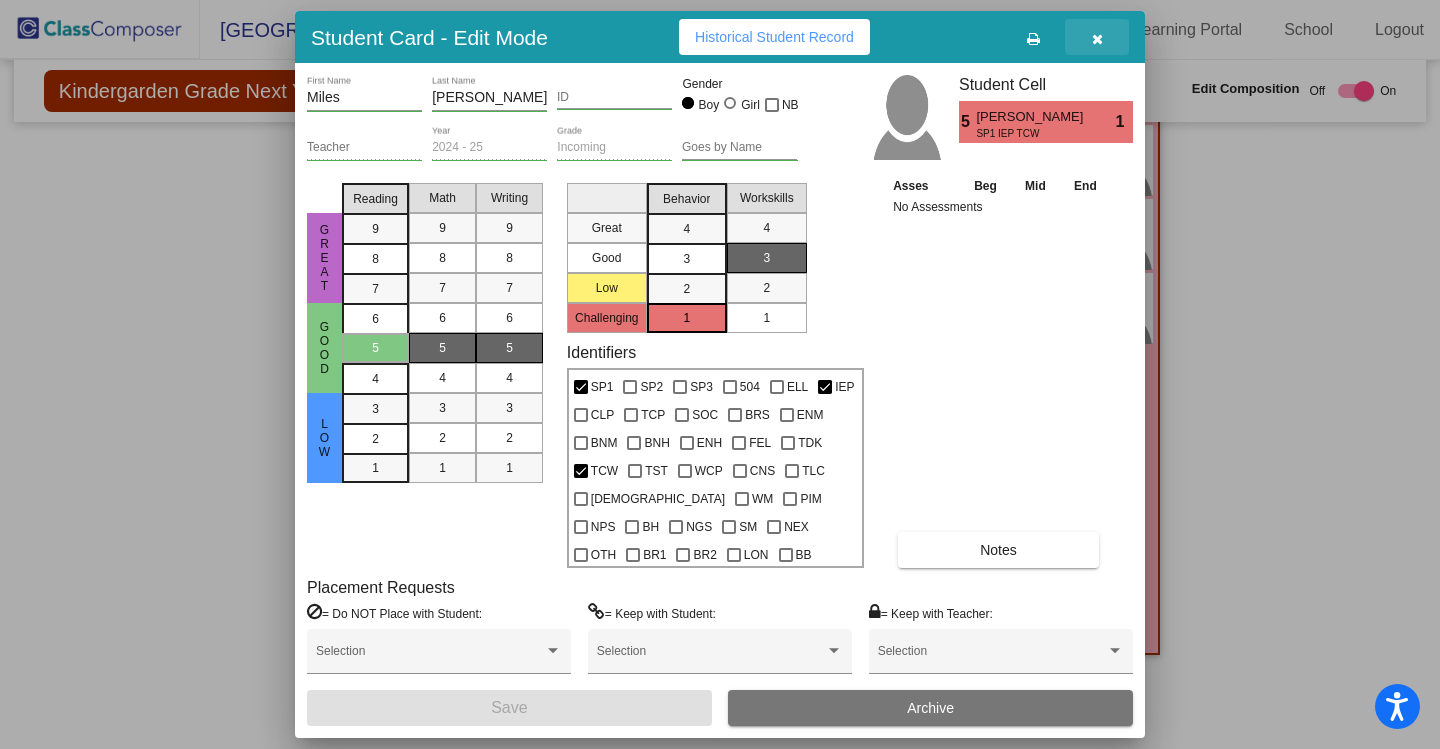 click at bounding box center [1097, 39] 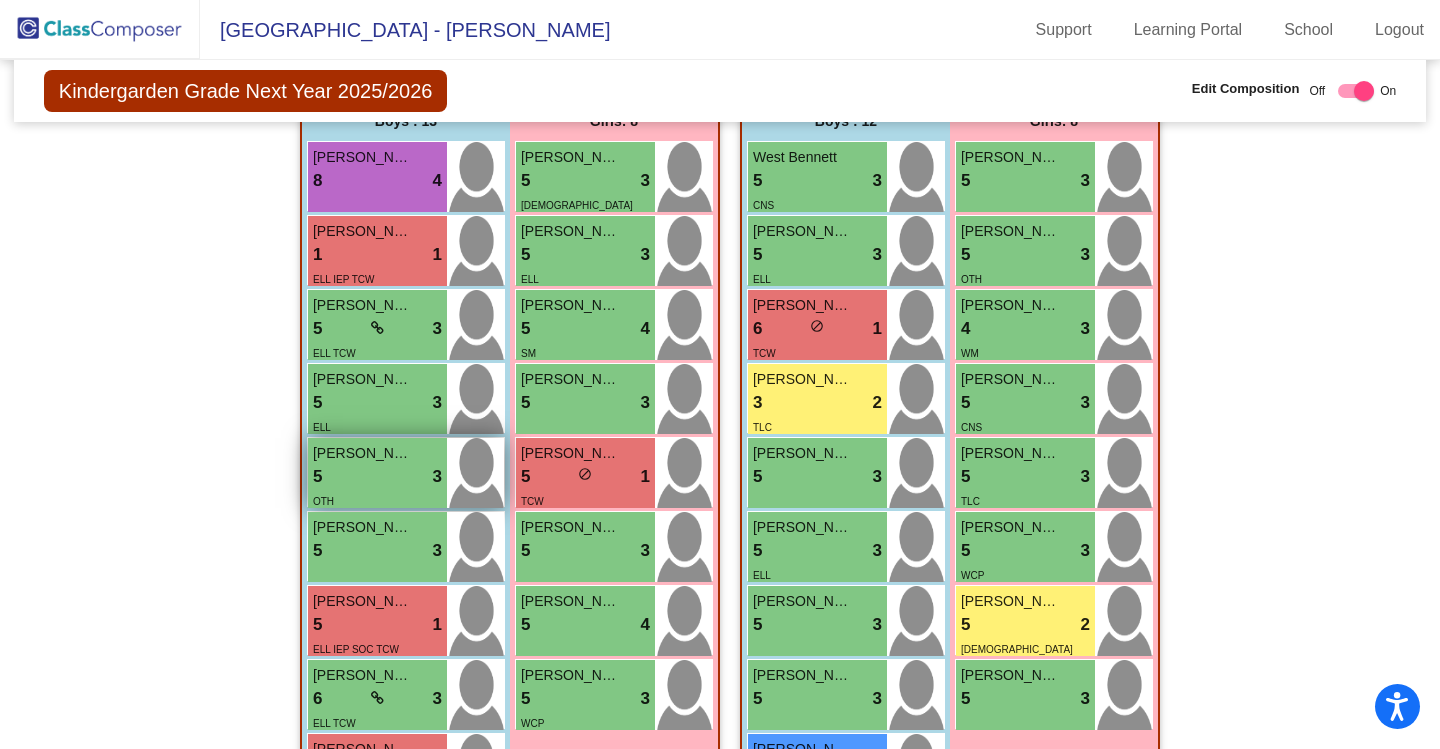 scroll, scrollTop: 478, scrollLeft: 0, axis: vertical 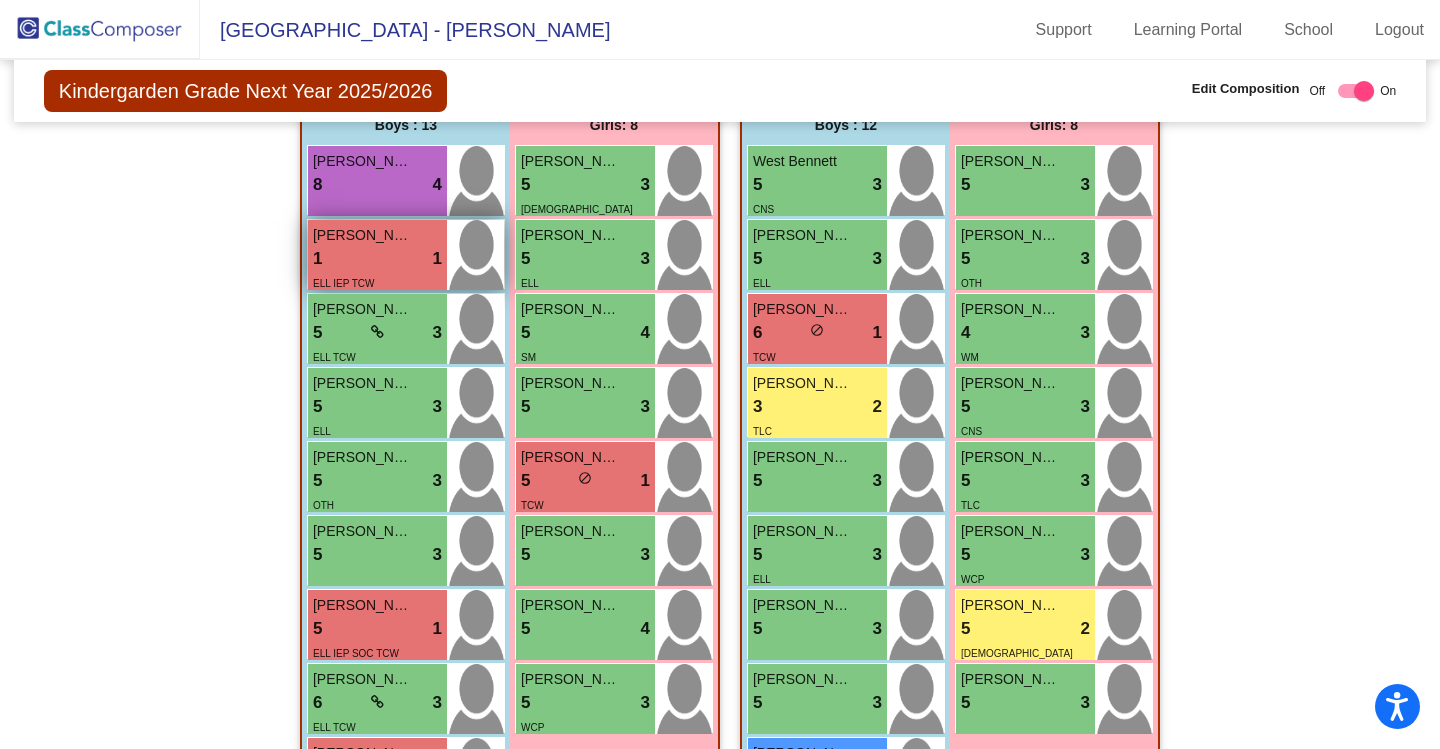 click on "1 lock do_not_disturb_alt 1" at bounding box center [377, 259] 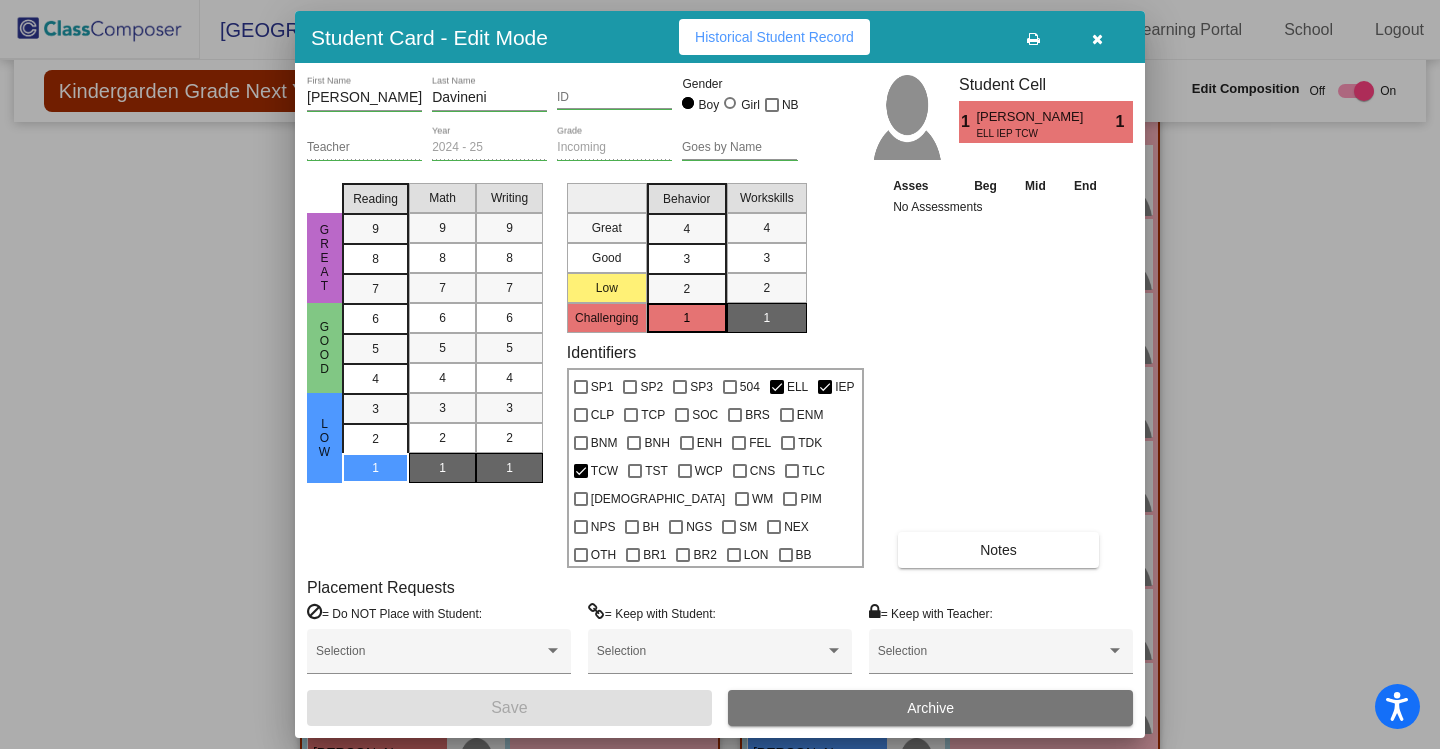 click at bounding box center (1097, 39) 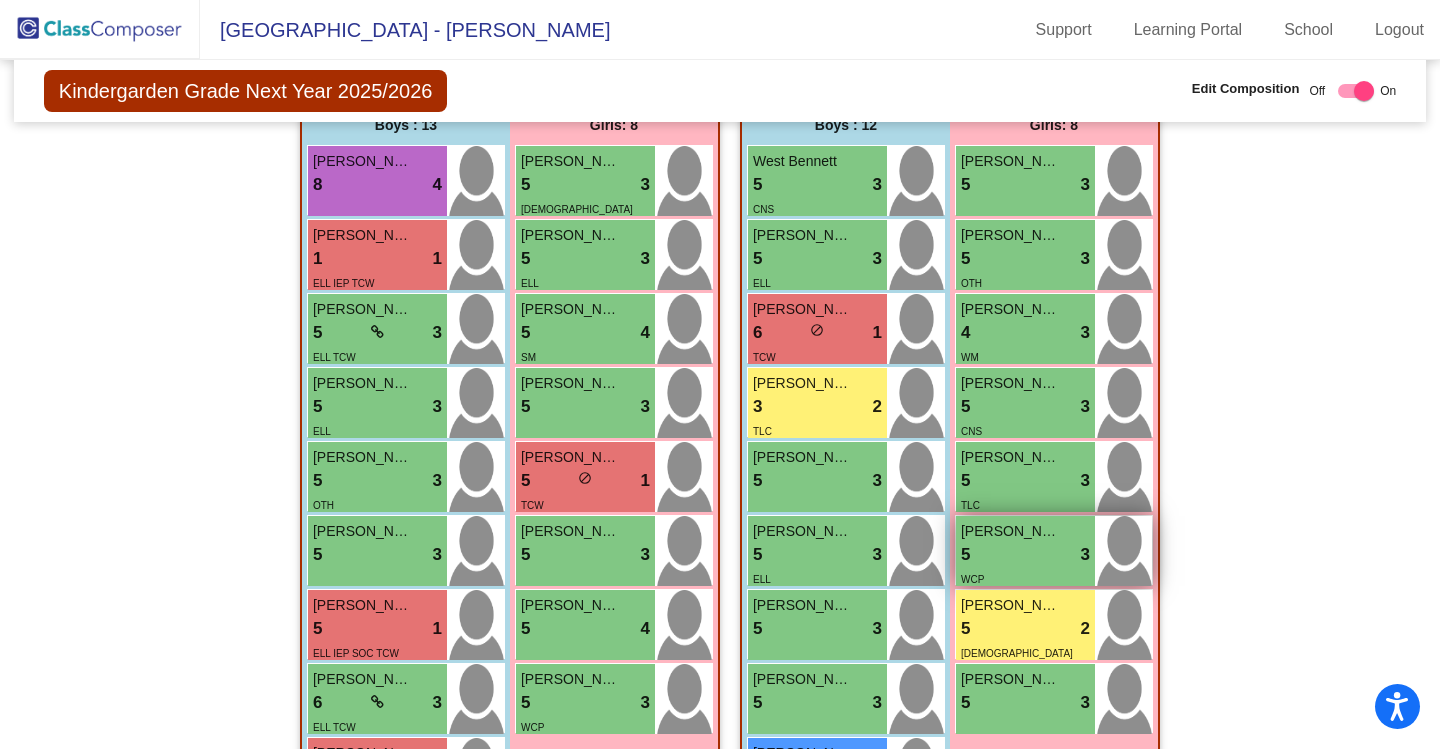 checkbox on "false" 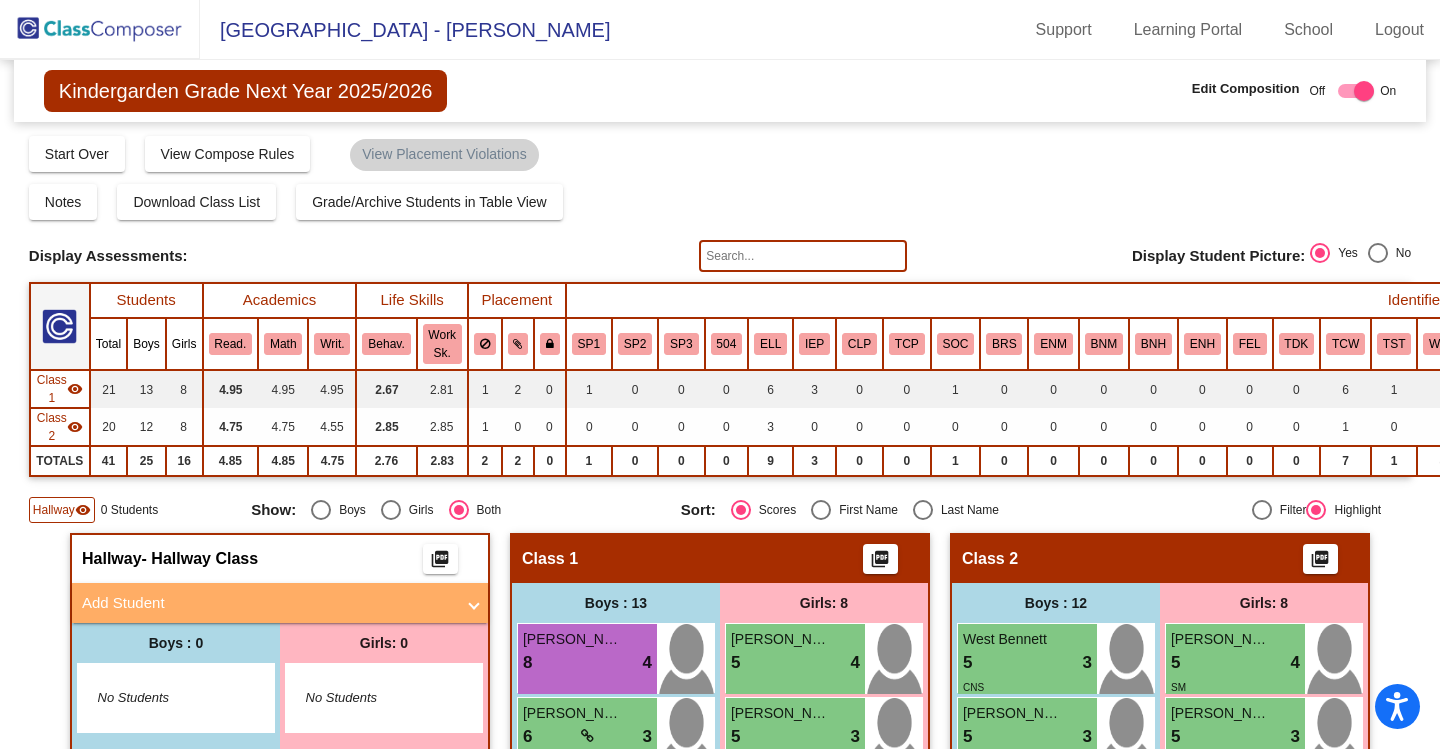 scroll, scrollTop: 0, scrollLeft: 0, axis: both 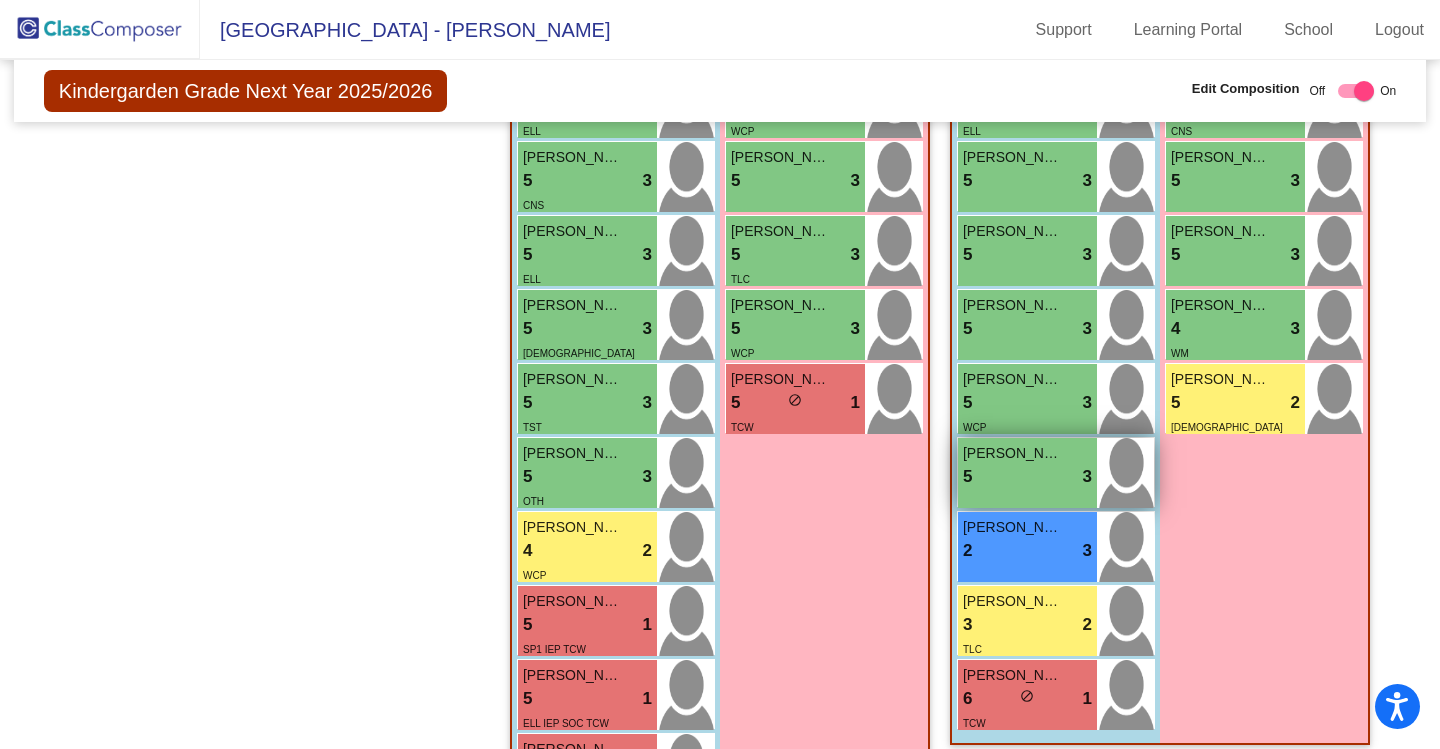 click on "Miles Maloney" at bounding box center [1013, 453] 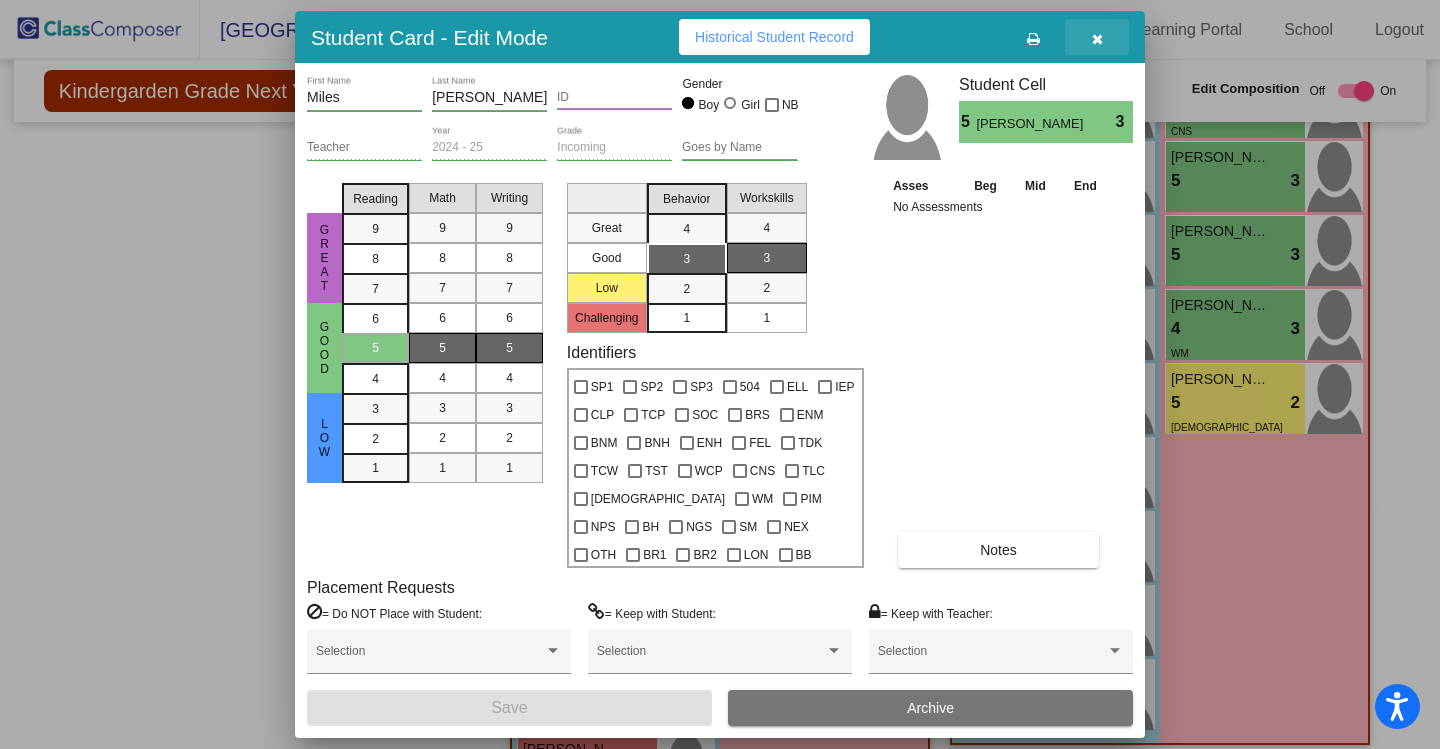 click at bounding box center [1097, 37] 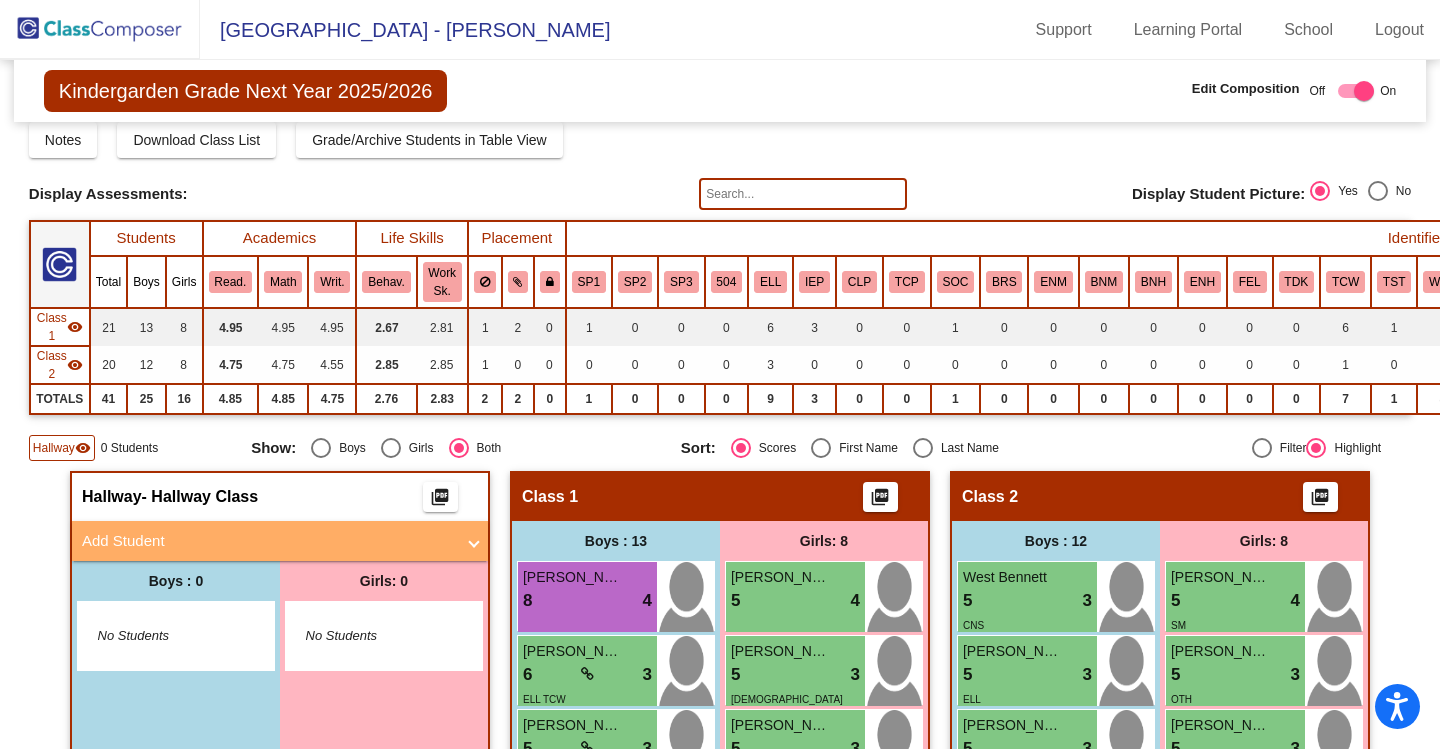 scroll, scrollTop: 0, scrollLeft: 0, axis: both 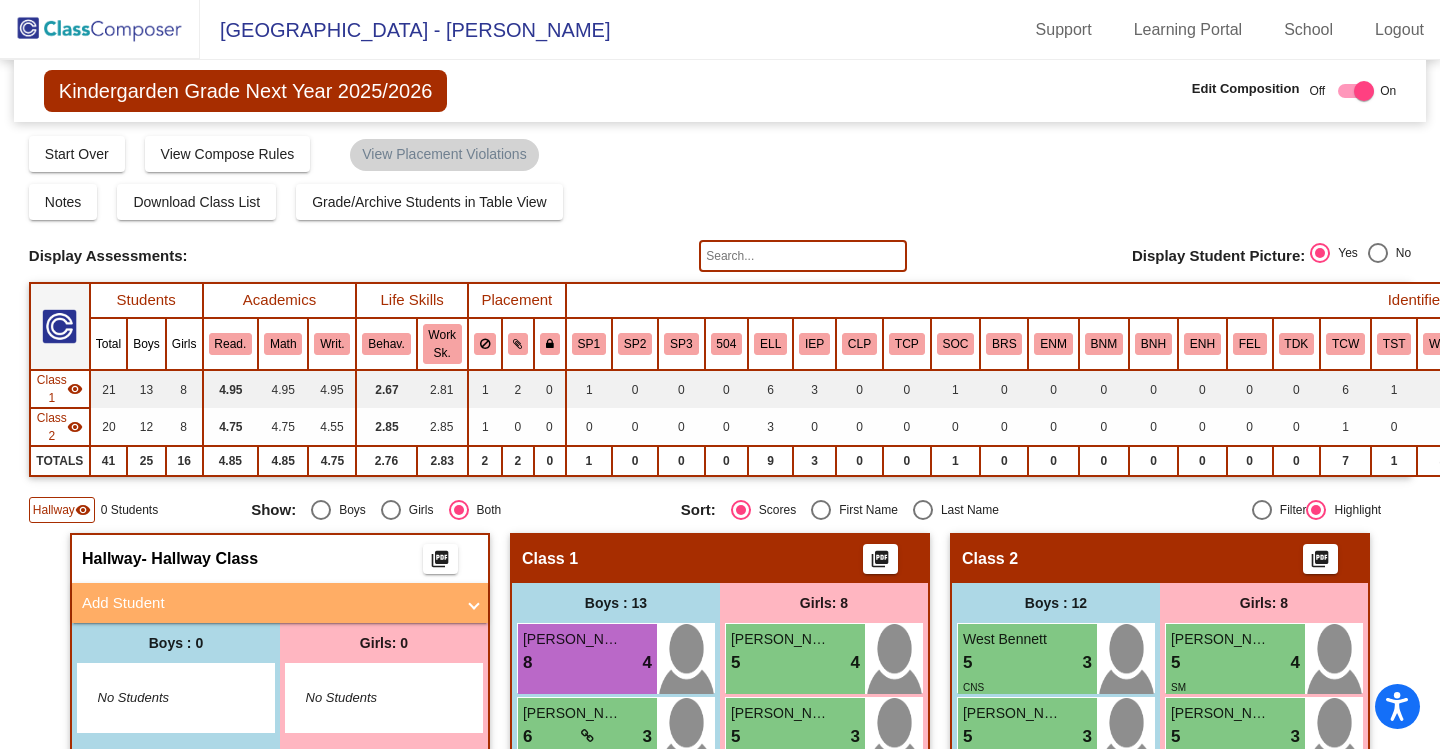 click 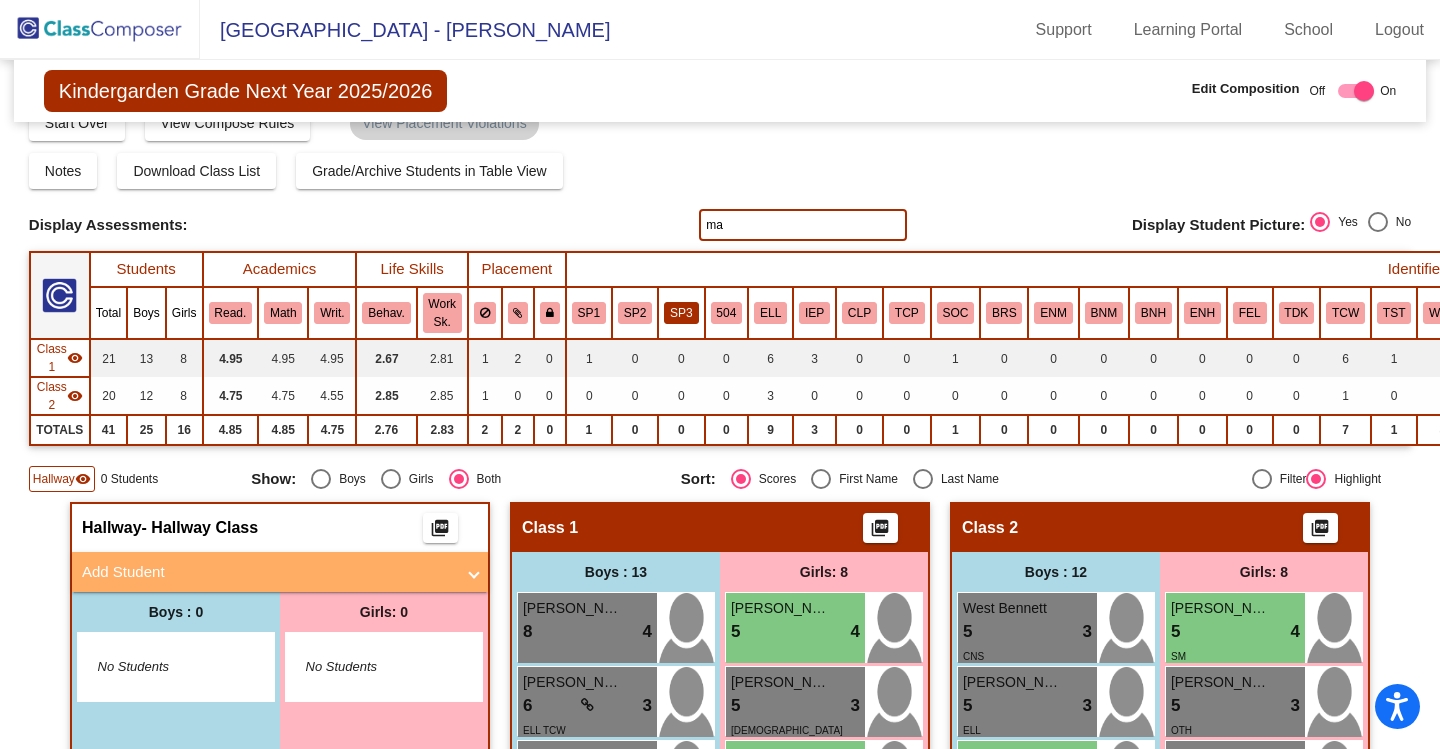 scroll, scrollTop: 0, scrollLeft: 0, axis: both 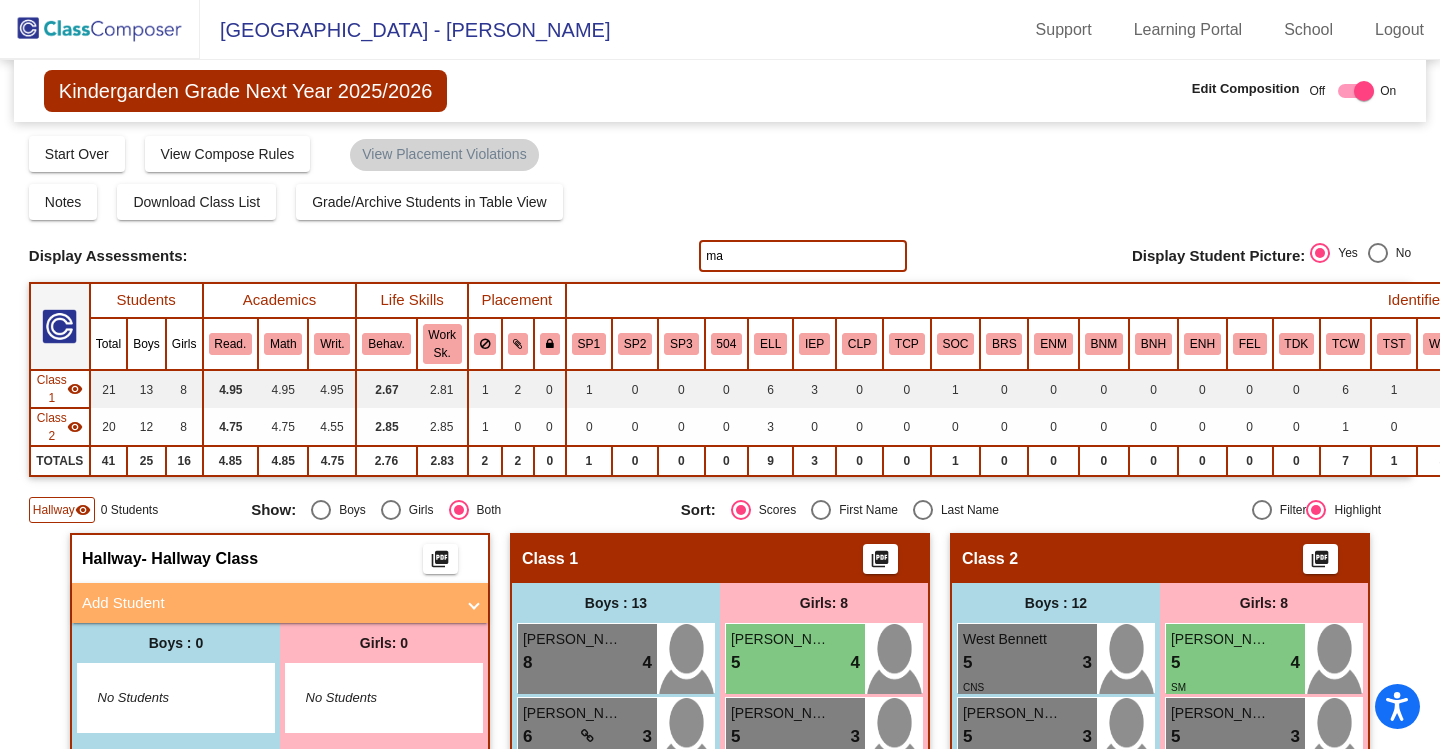 drag, startPoint x: 774, startPoint y: 256, endPoint x: 518, endPoint y: 254, distance: 256.0078 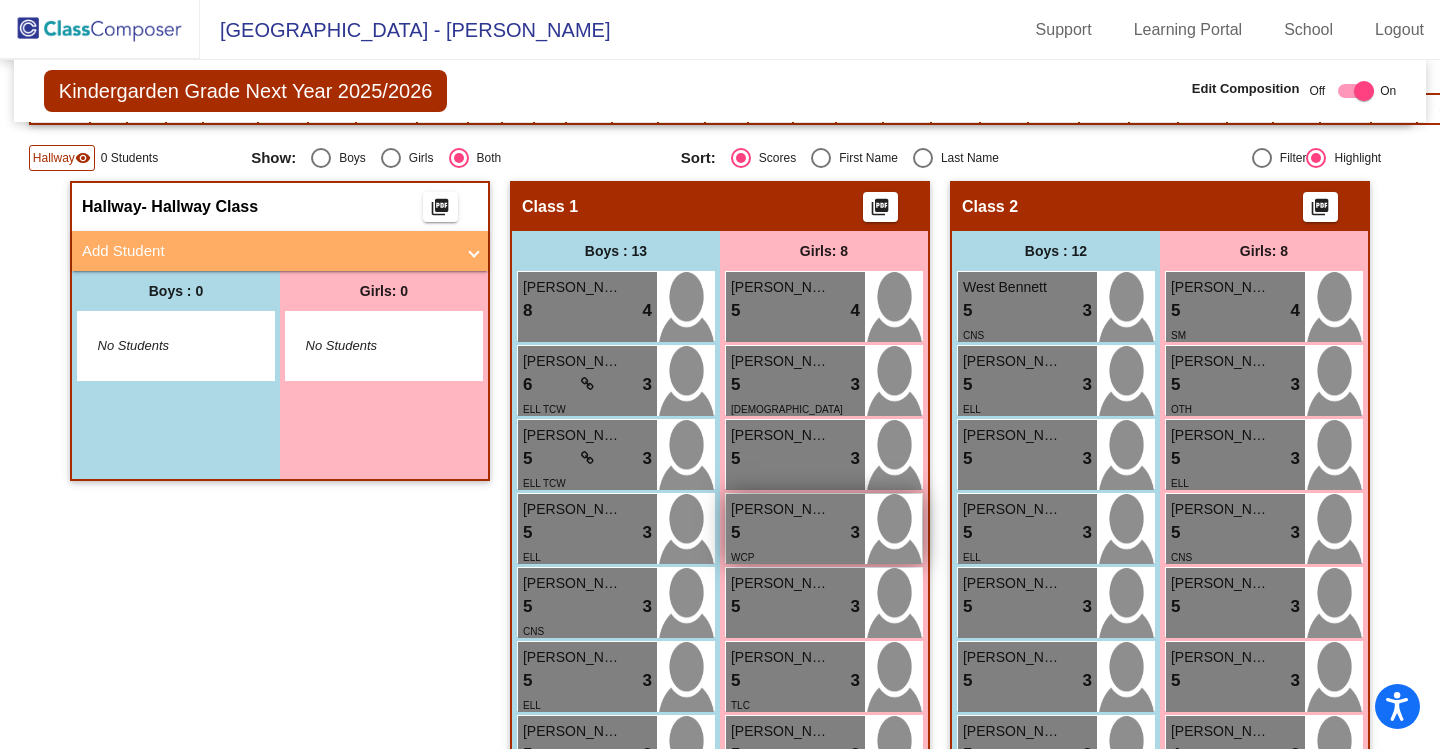 scroll, scrollTop: 400, scrollLeft: 0, axis: vertical 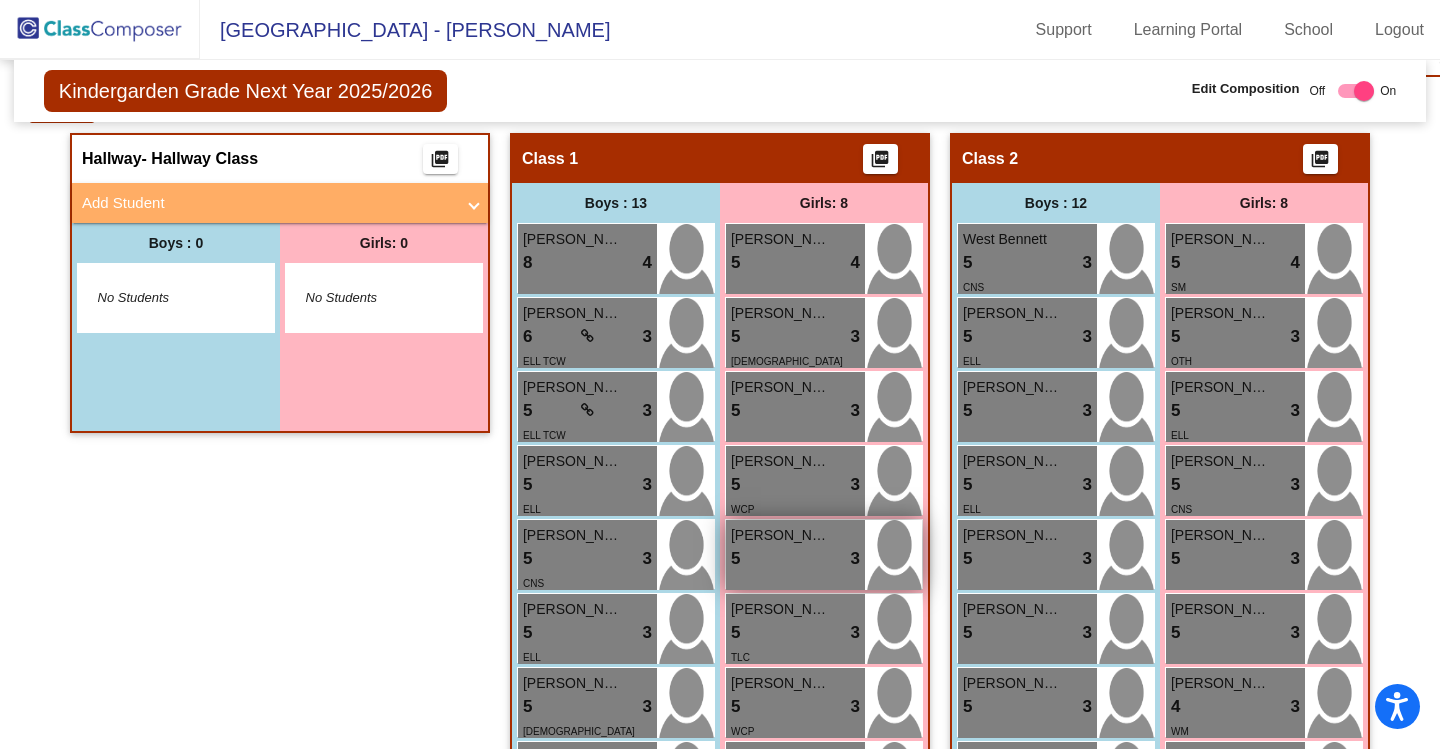 type on "elliot" 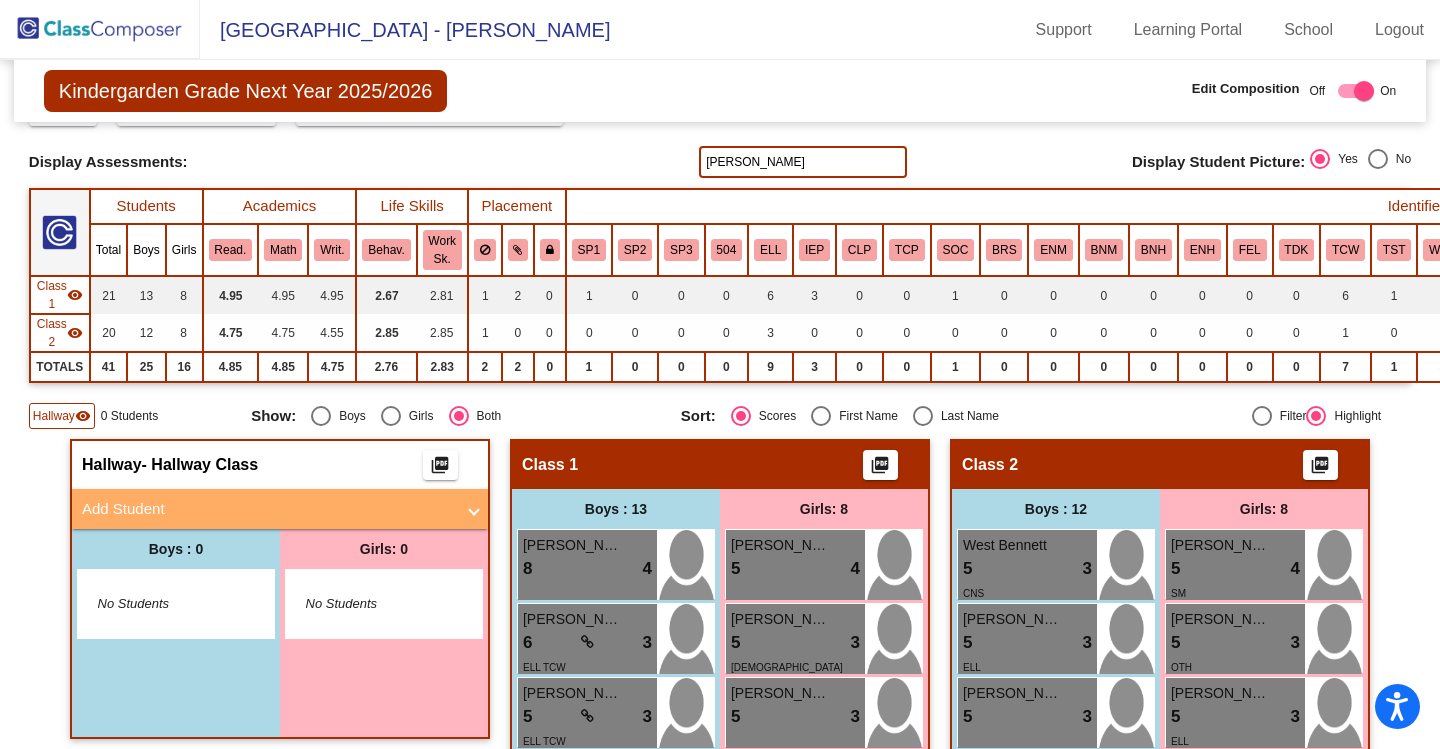 scroll, scrollTop: 89, scrollLeft: 0, axis: vertical 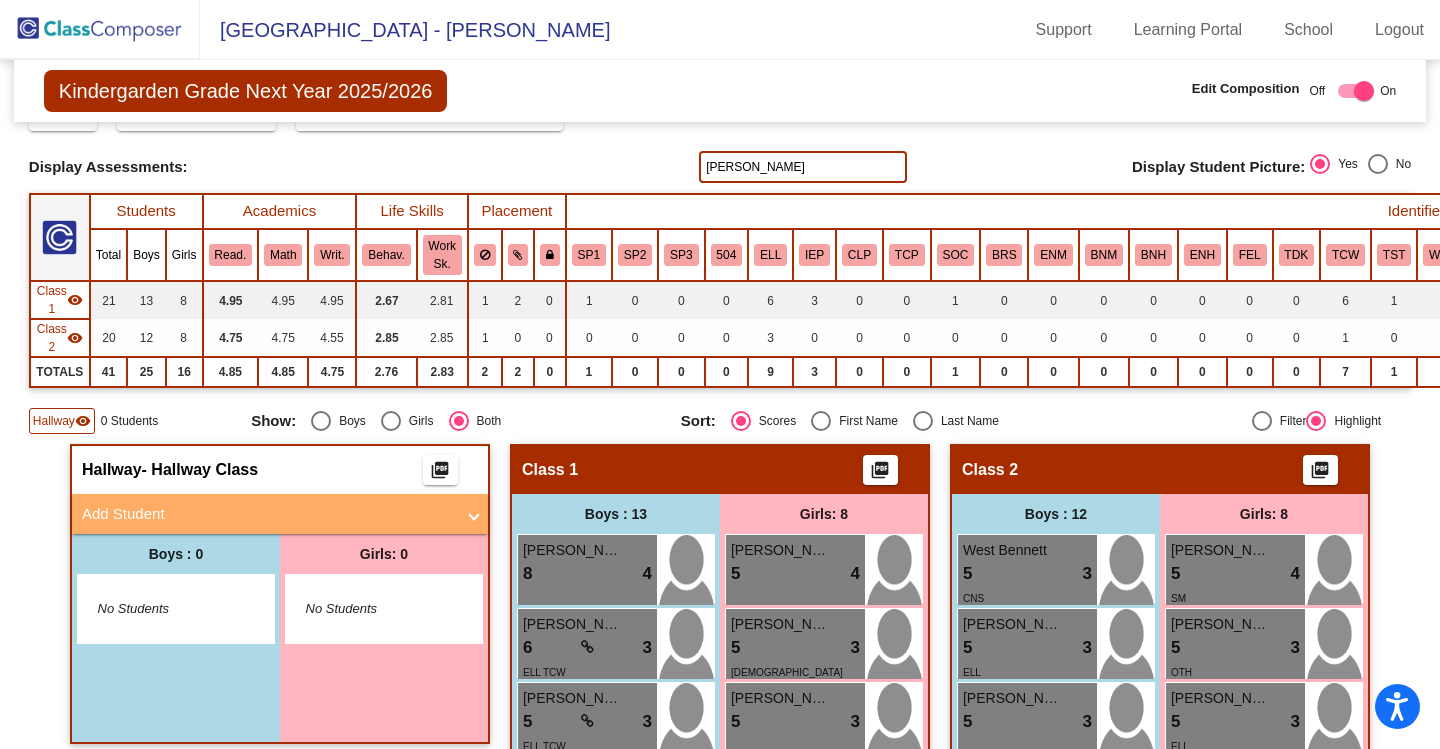 drag, startPoint x: 794, startPoint y: 168, endPoint x: 496, endPoint y: 172, distance: 298.02686 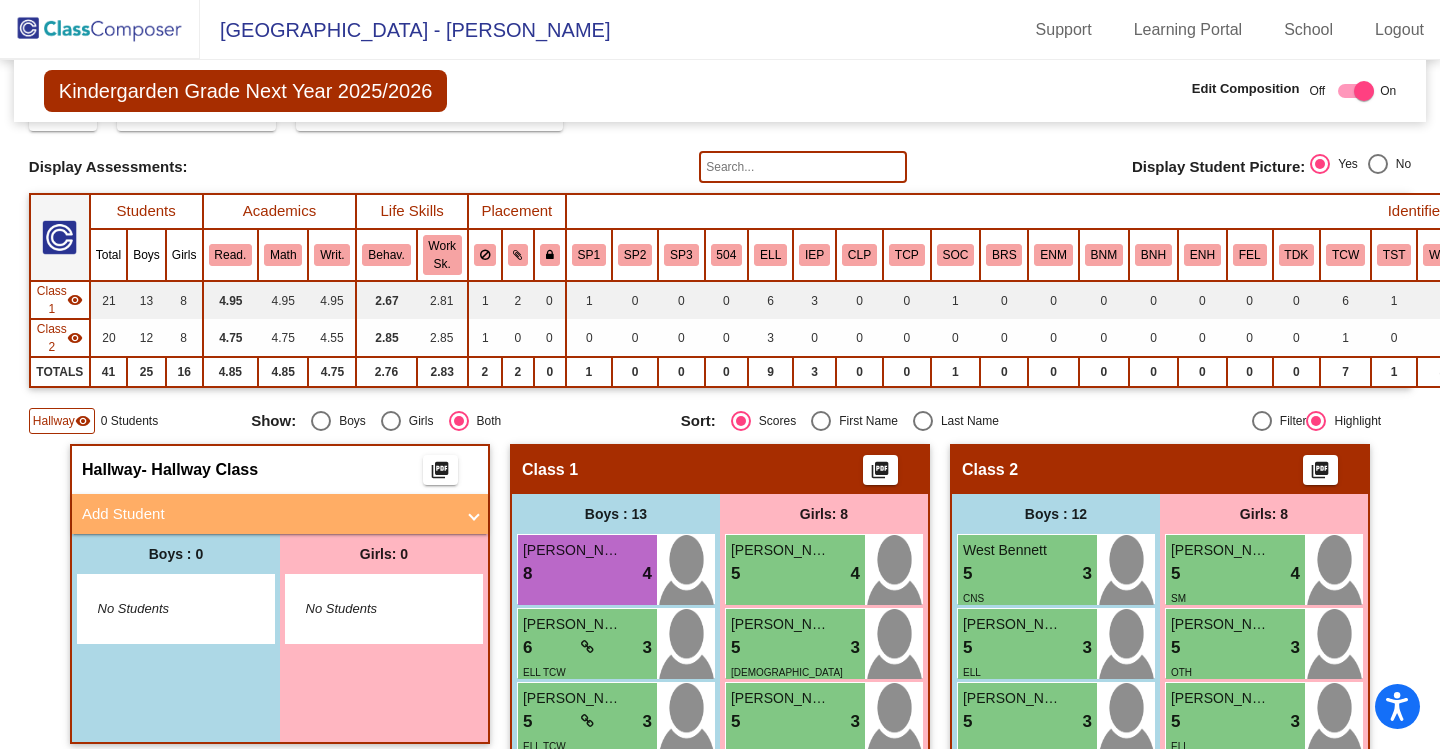 click 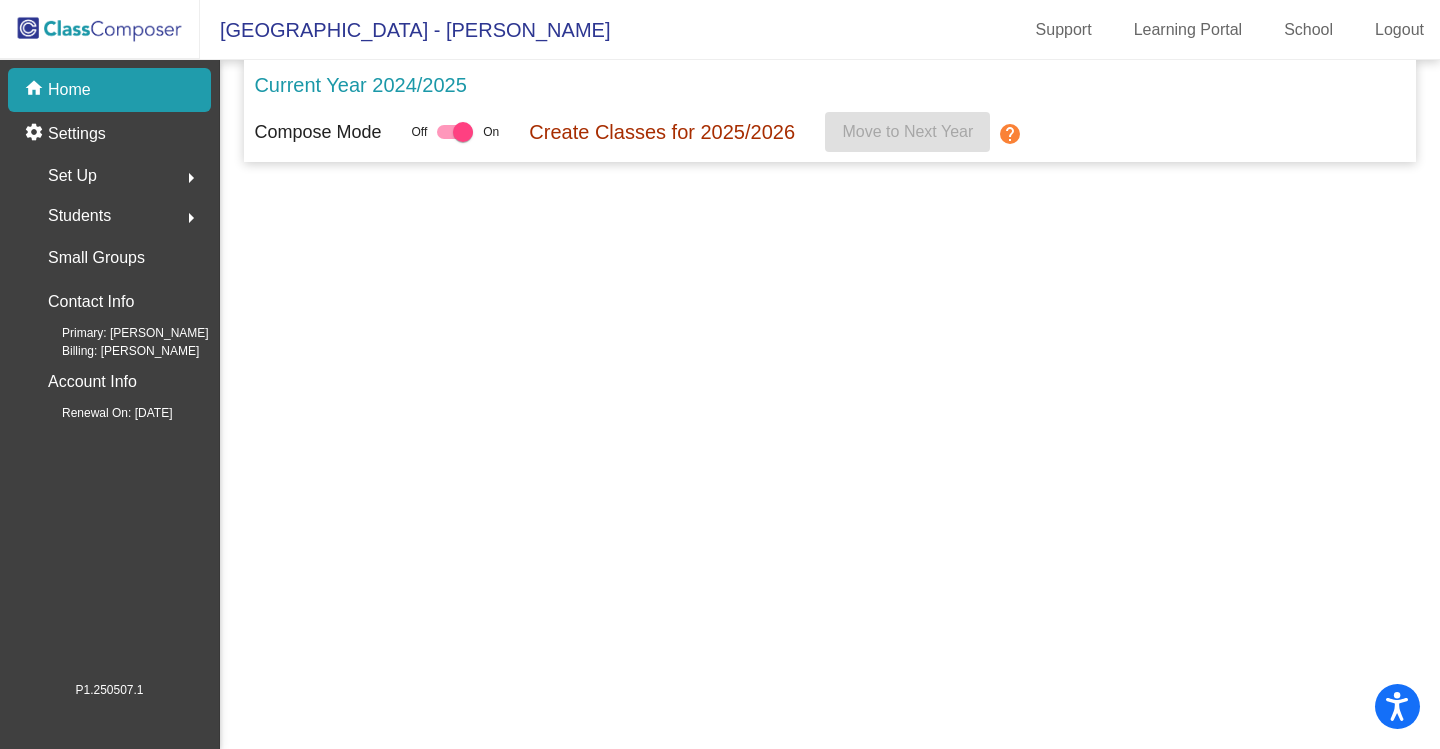 scroll, scrollTop: 0, scrollLeft: 0, axis: both 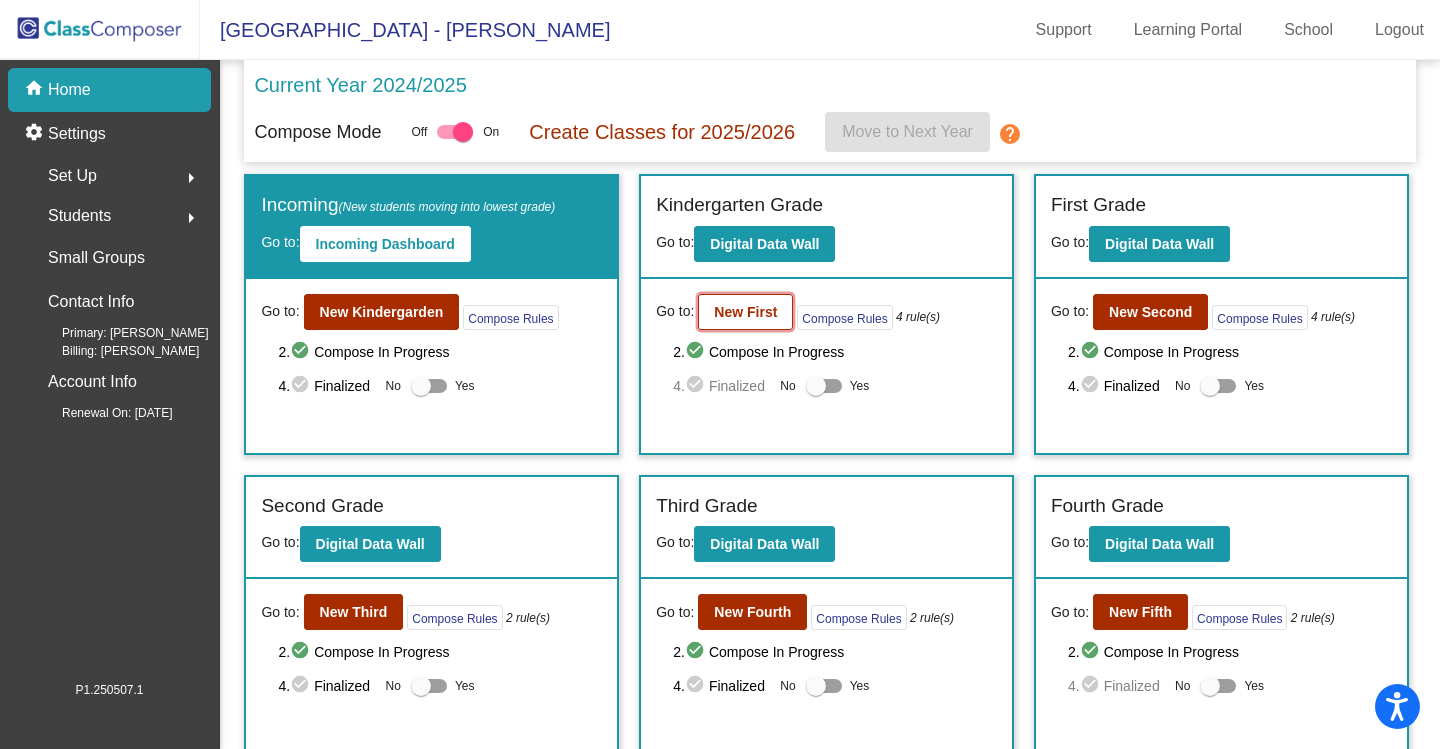 click on "New First" 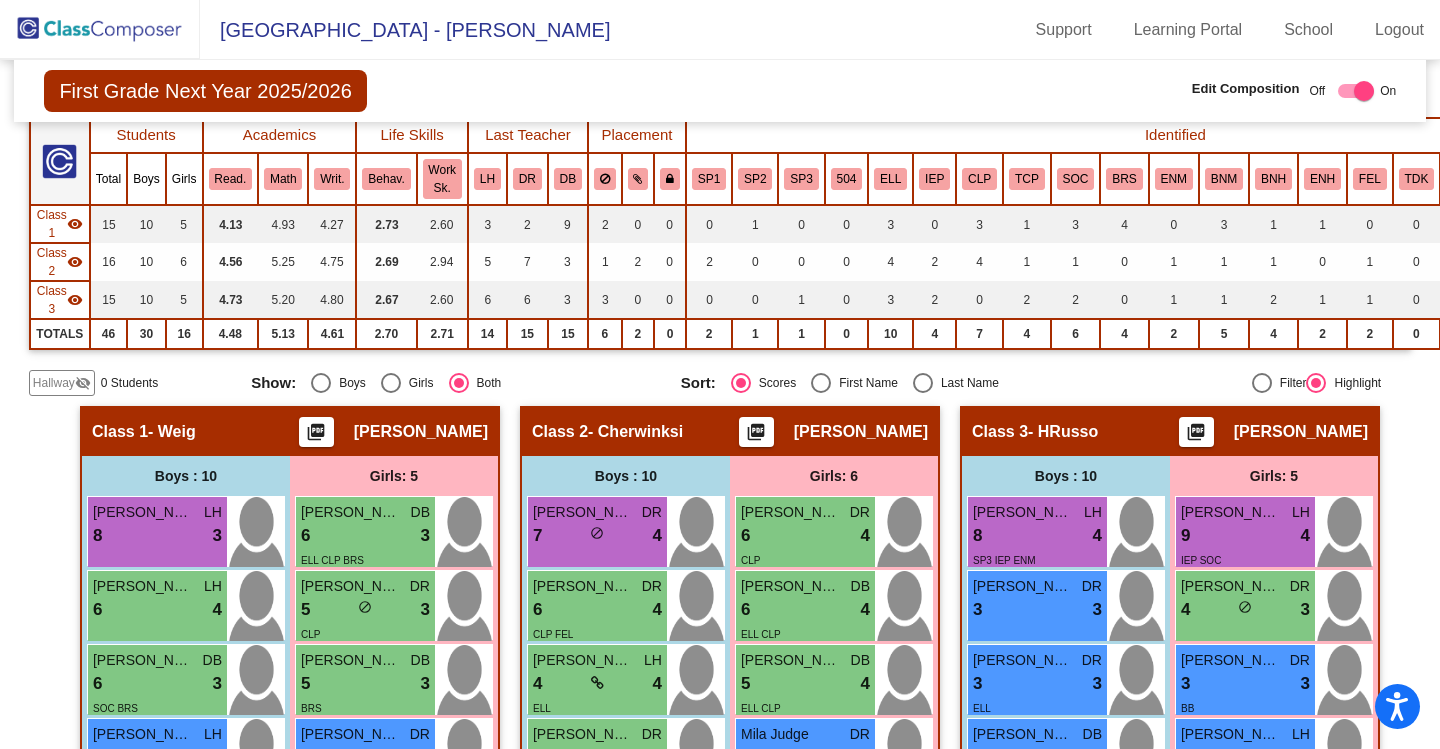 scroll, scrollTop: 200, scrollLeft: 0, axis: vertical 